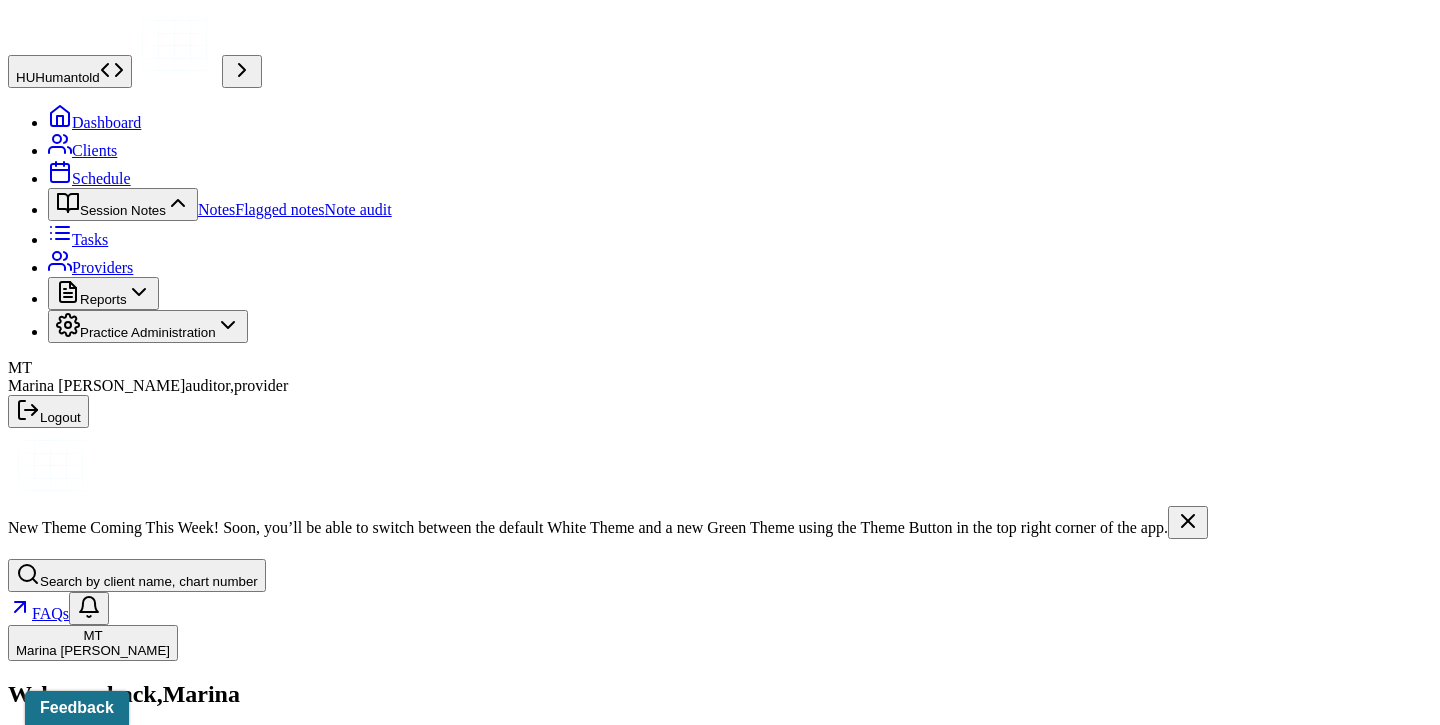 scroll, scrollTop: 256, scrollLeft: 0, axis: vertical 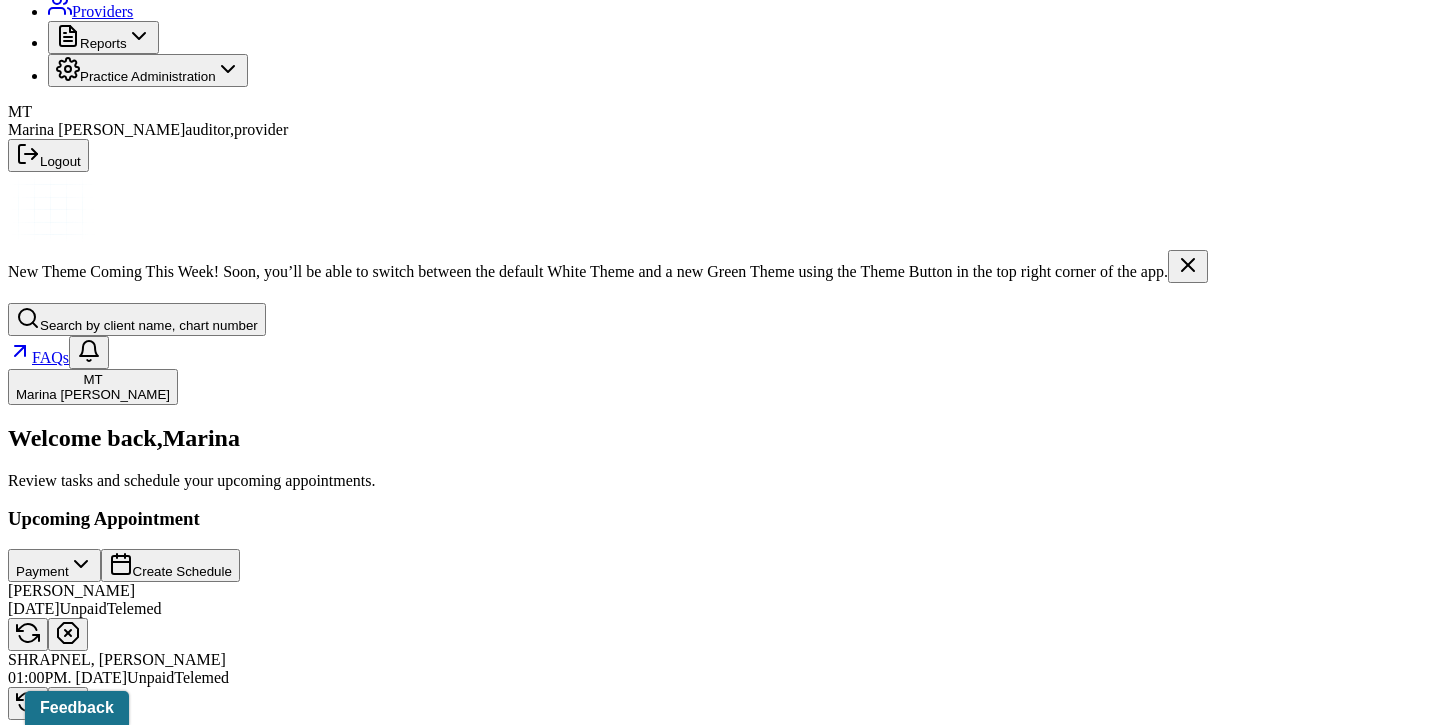 click on "Dashboard" at bounding box center [94, -134] 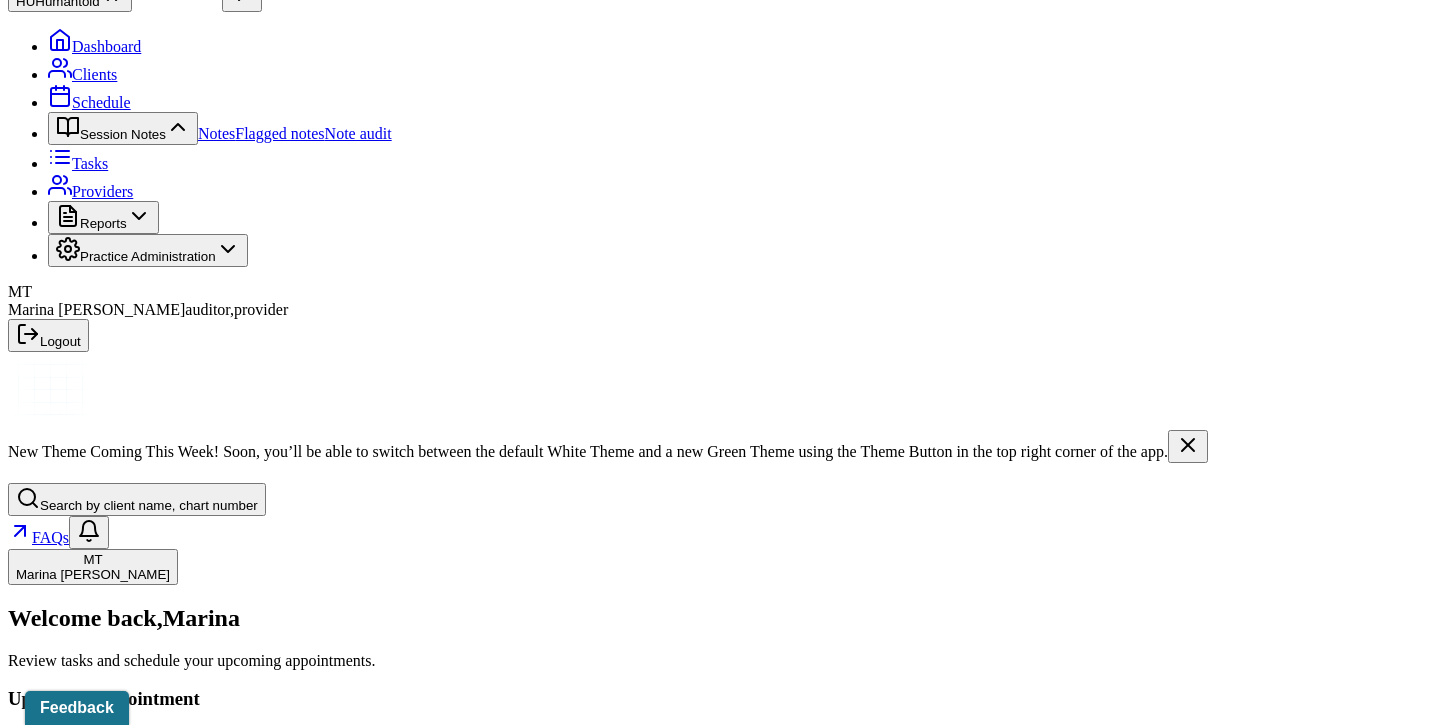 scroll, scrollTop: 74, scrollLeft: 0, axis: vertical 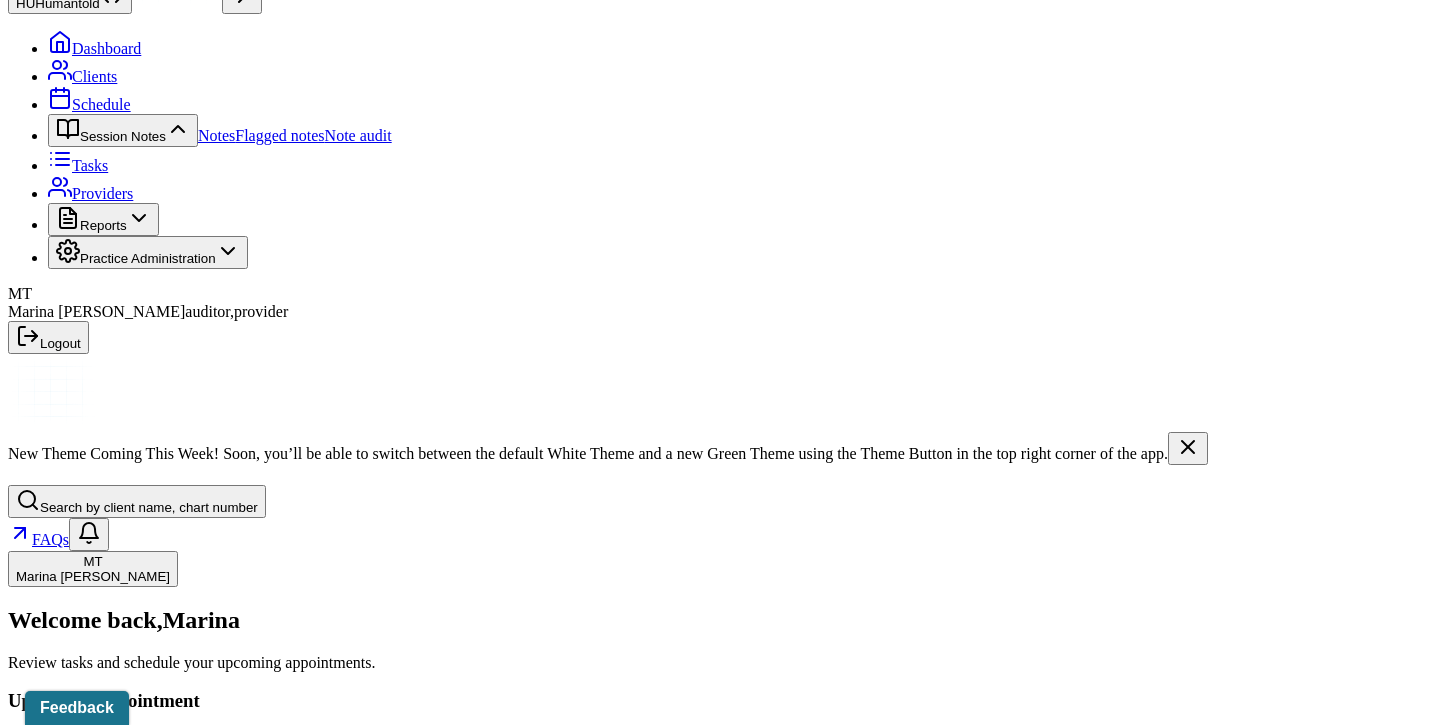 click 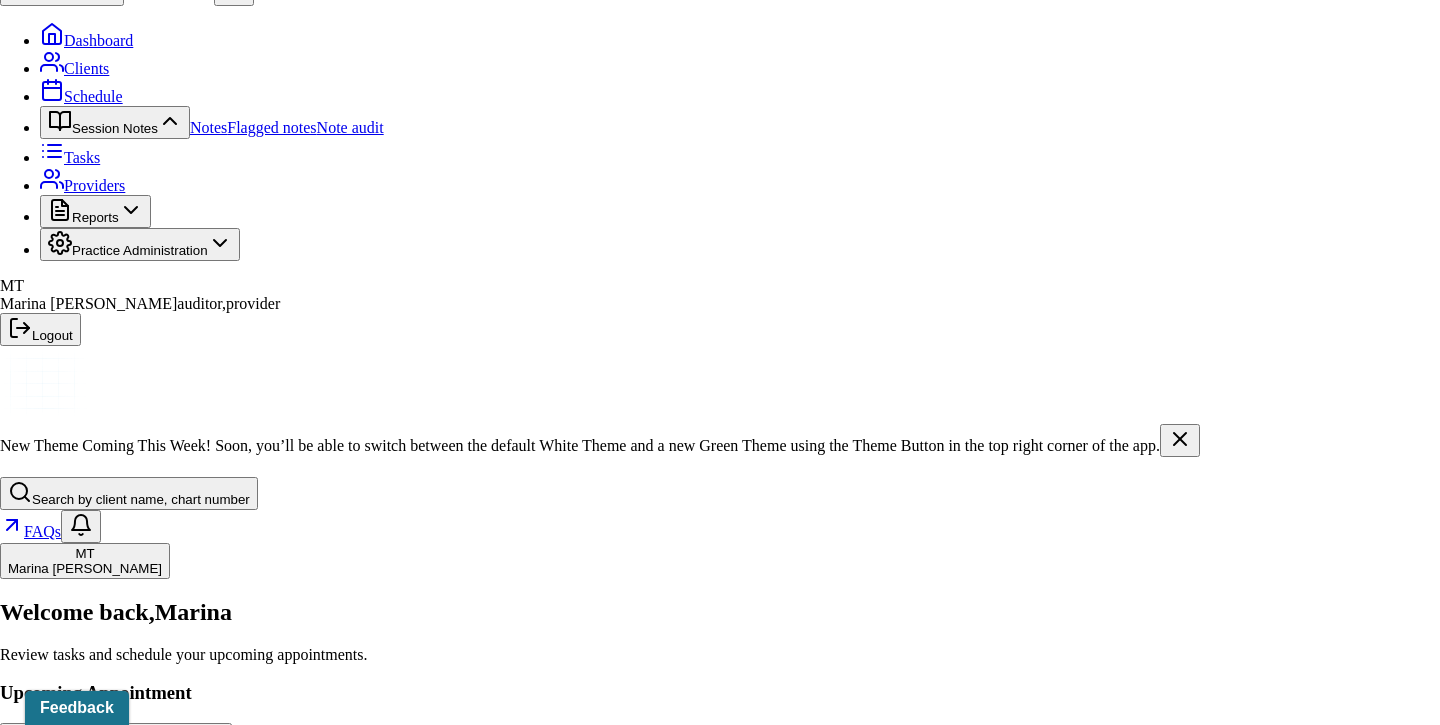 select on "6" 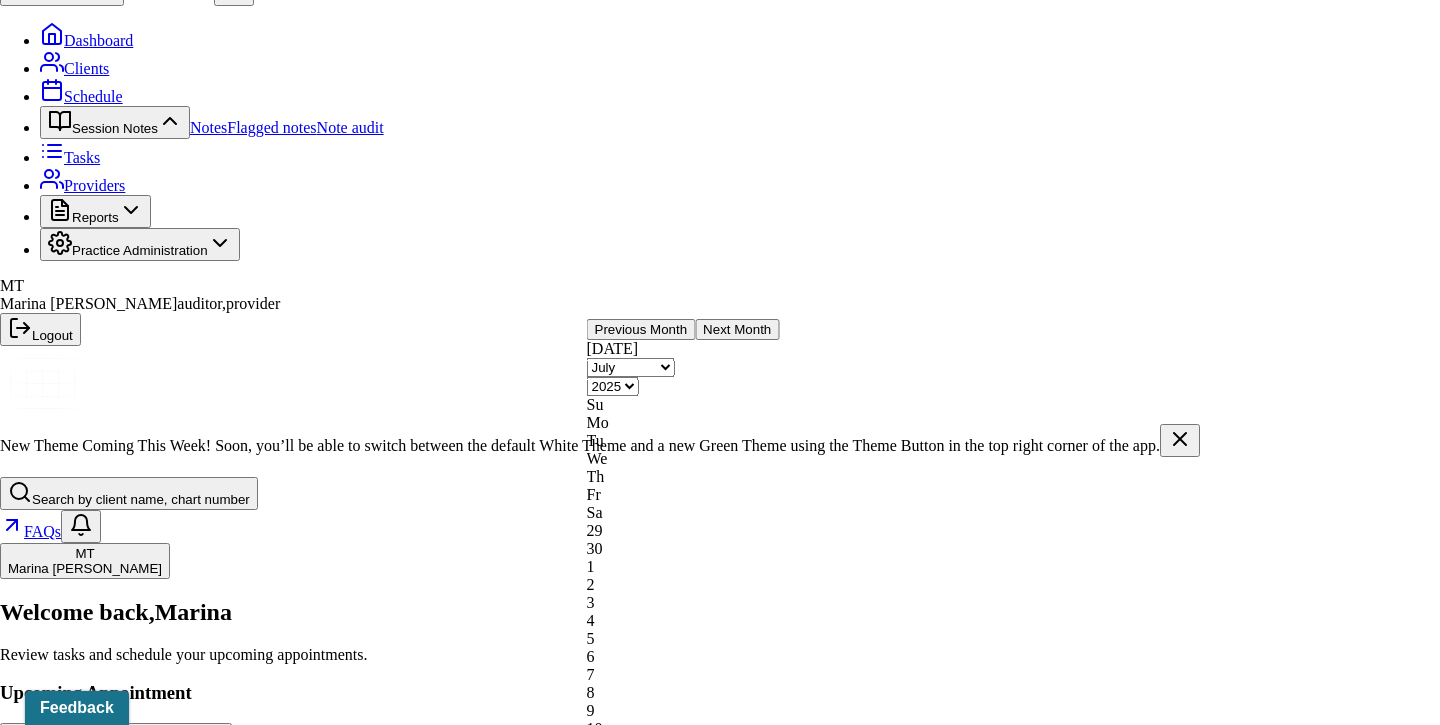 click on "[DATE]" at bounding box center (88, 3980) 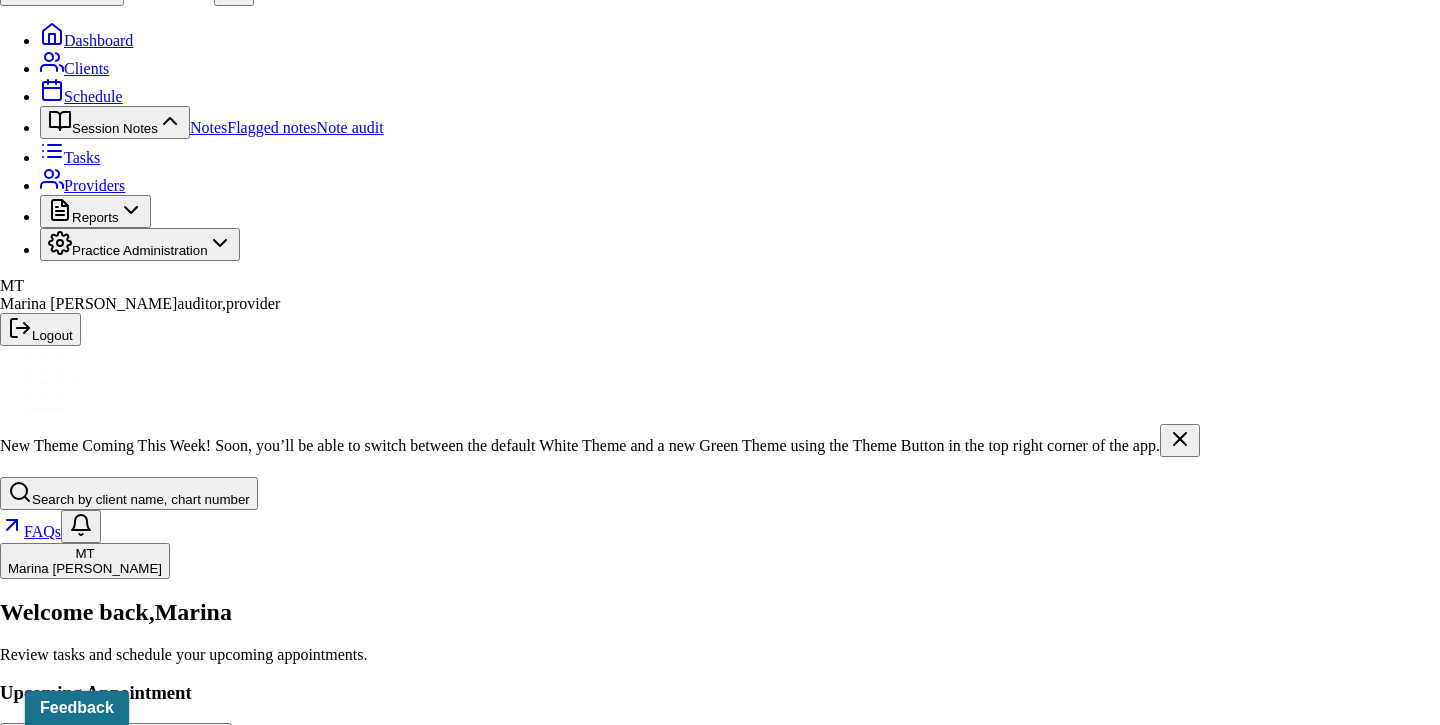 click on "12:00" at bounding box center (44, 4049) 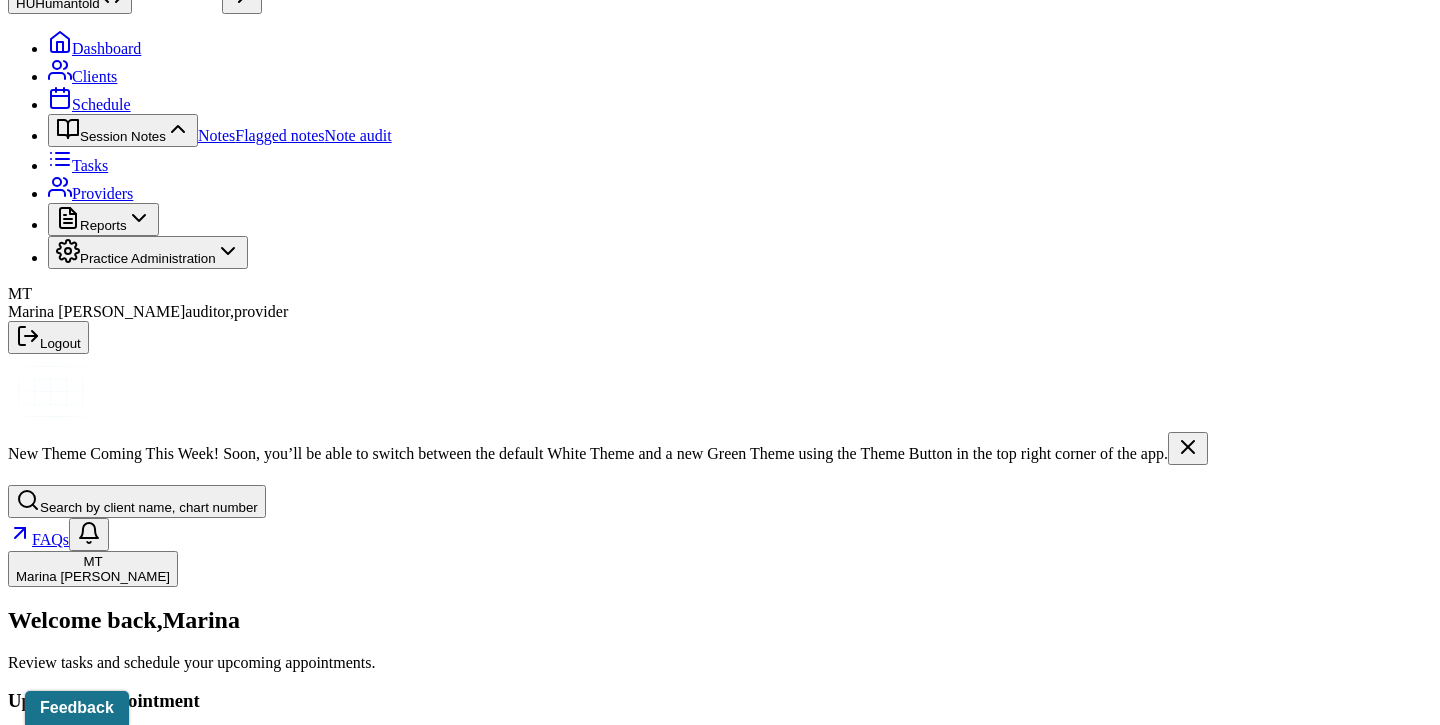 scroll, scrollTop: 151, scrollLeft: 0, axis: vertical 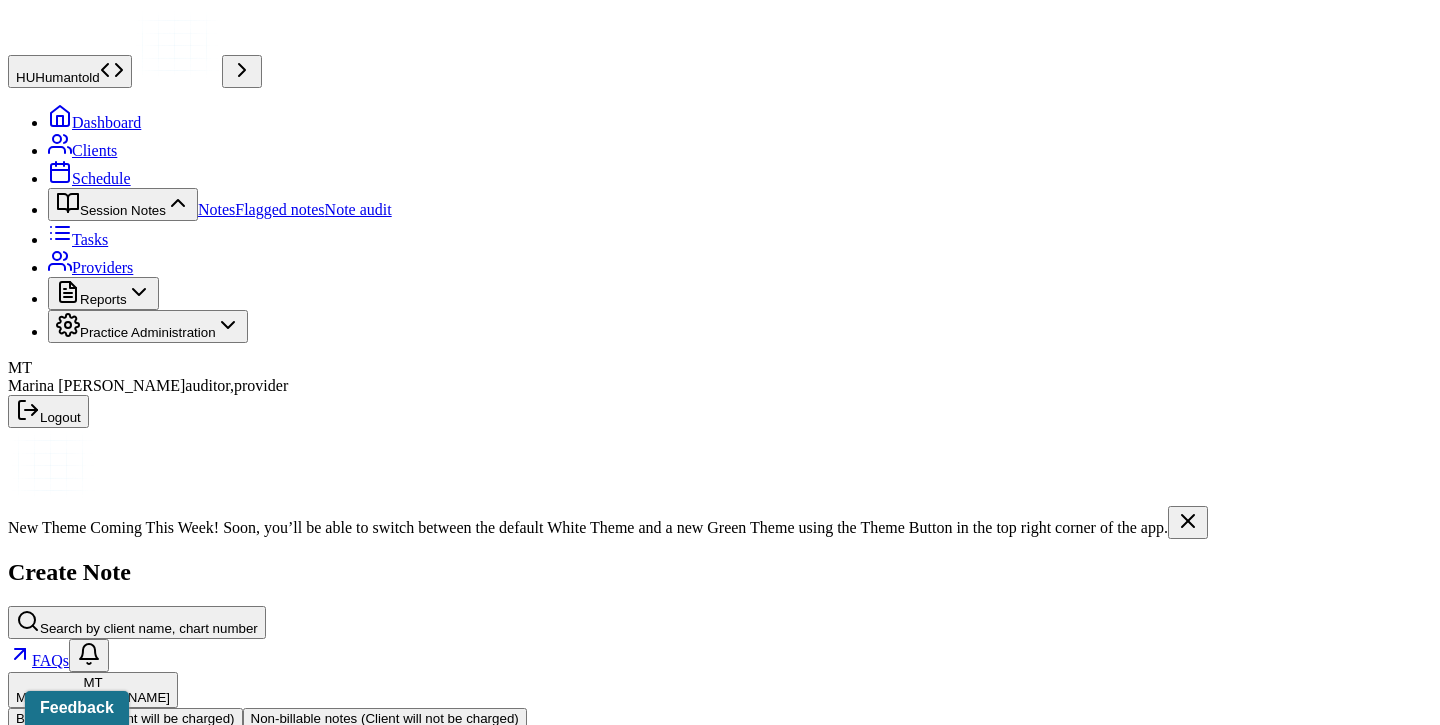 click at bounding box center [757, 763] 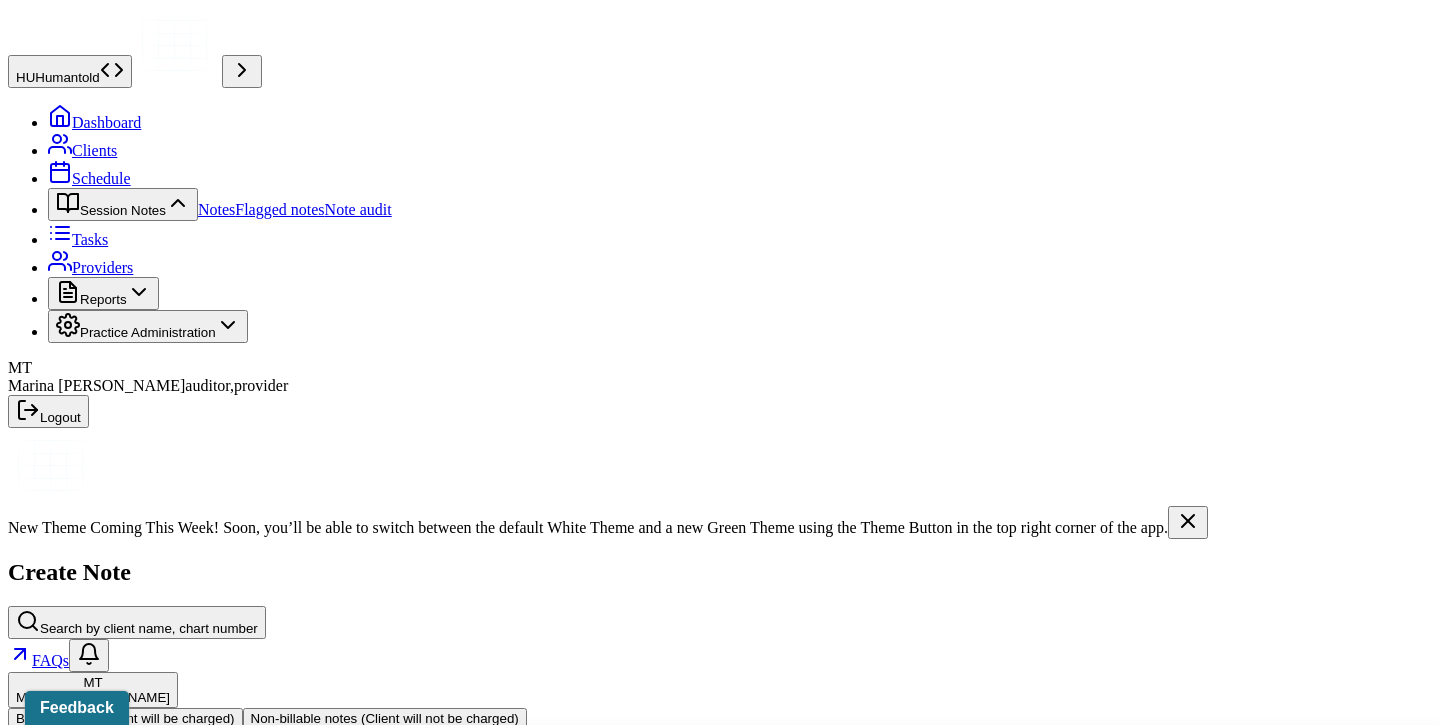 type on "soa" 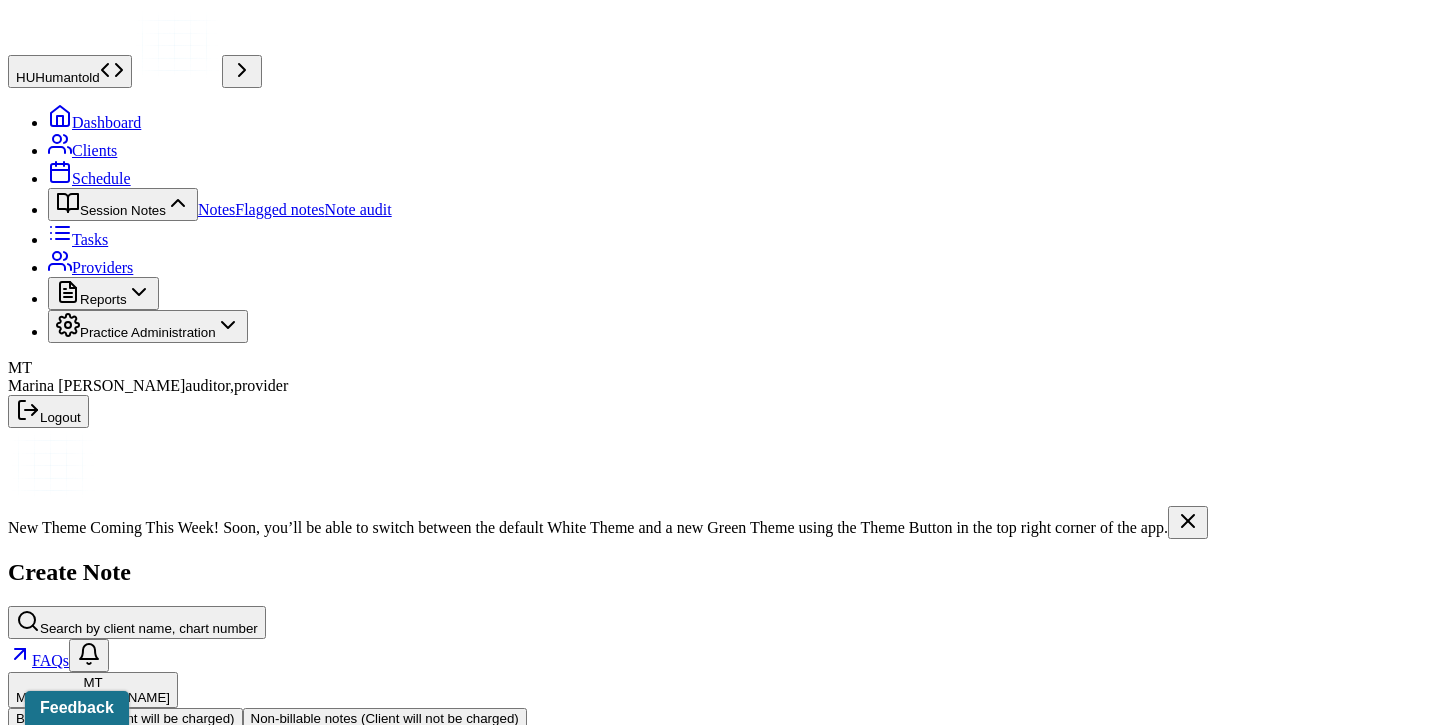 click on "Continue" at bounding box center [42, 1153] 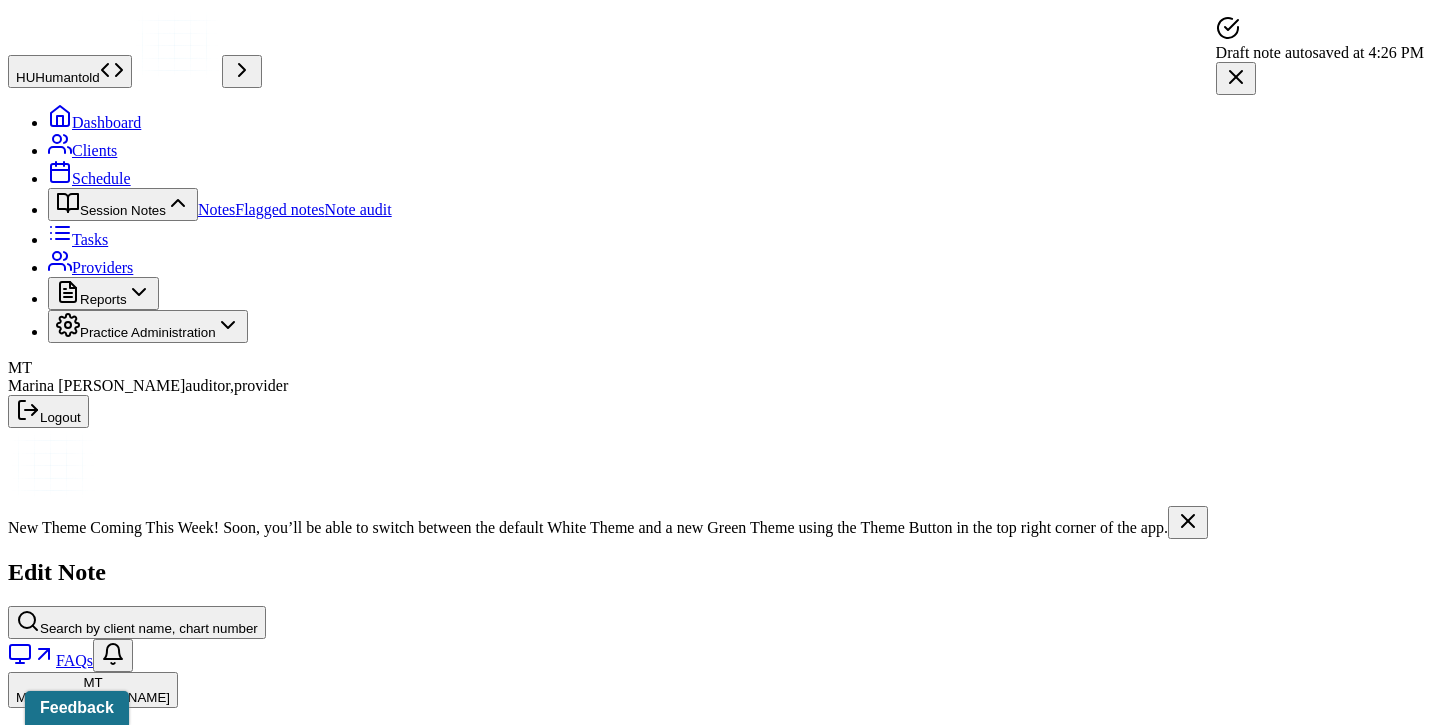 click on "Load previous session note" at bounding box center [109, 1273] 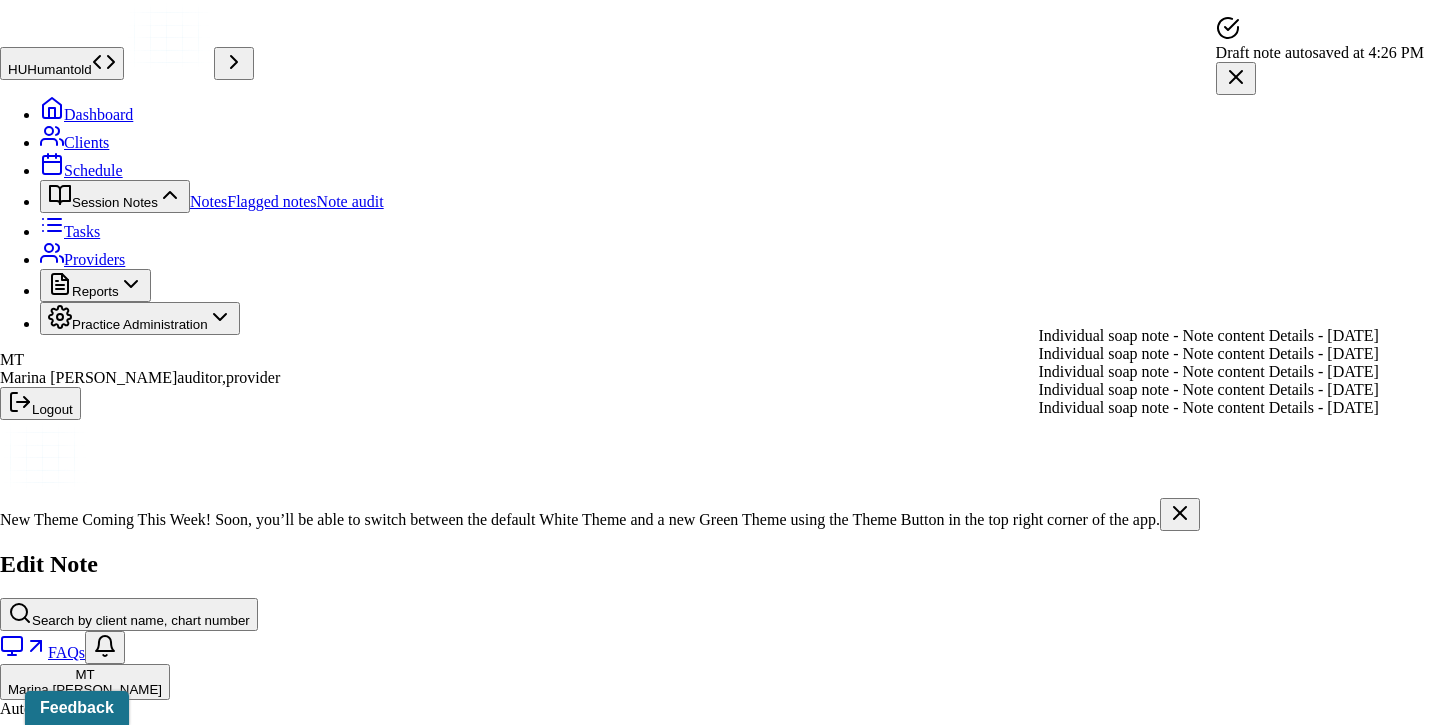 click on "Individual soap note   - Note content Details -   [DATE]" at bounding box center (1209, 336) 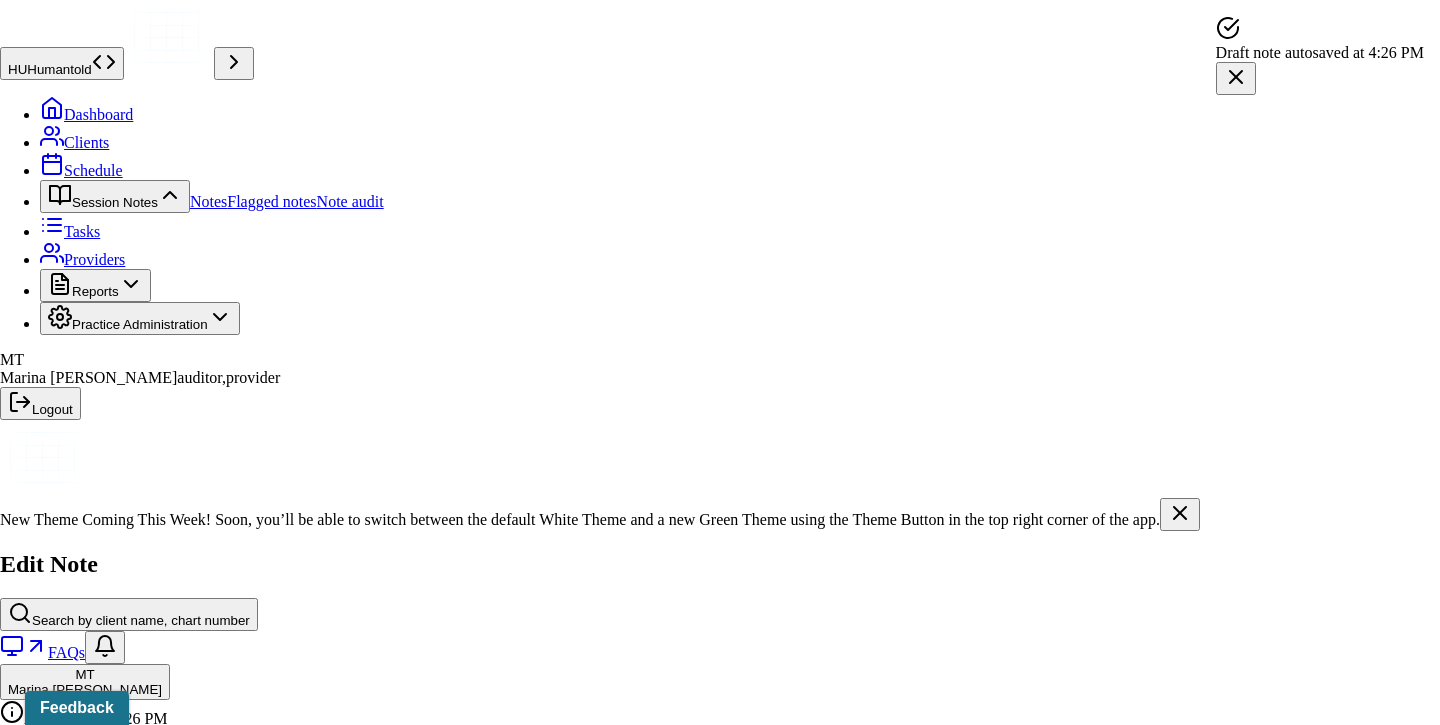 click on "Yes, Load Previous Note" at bounding box center (139, 4804) 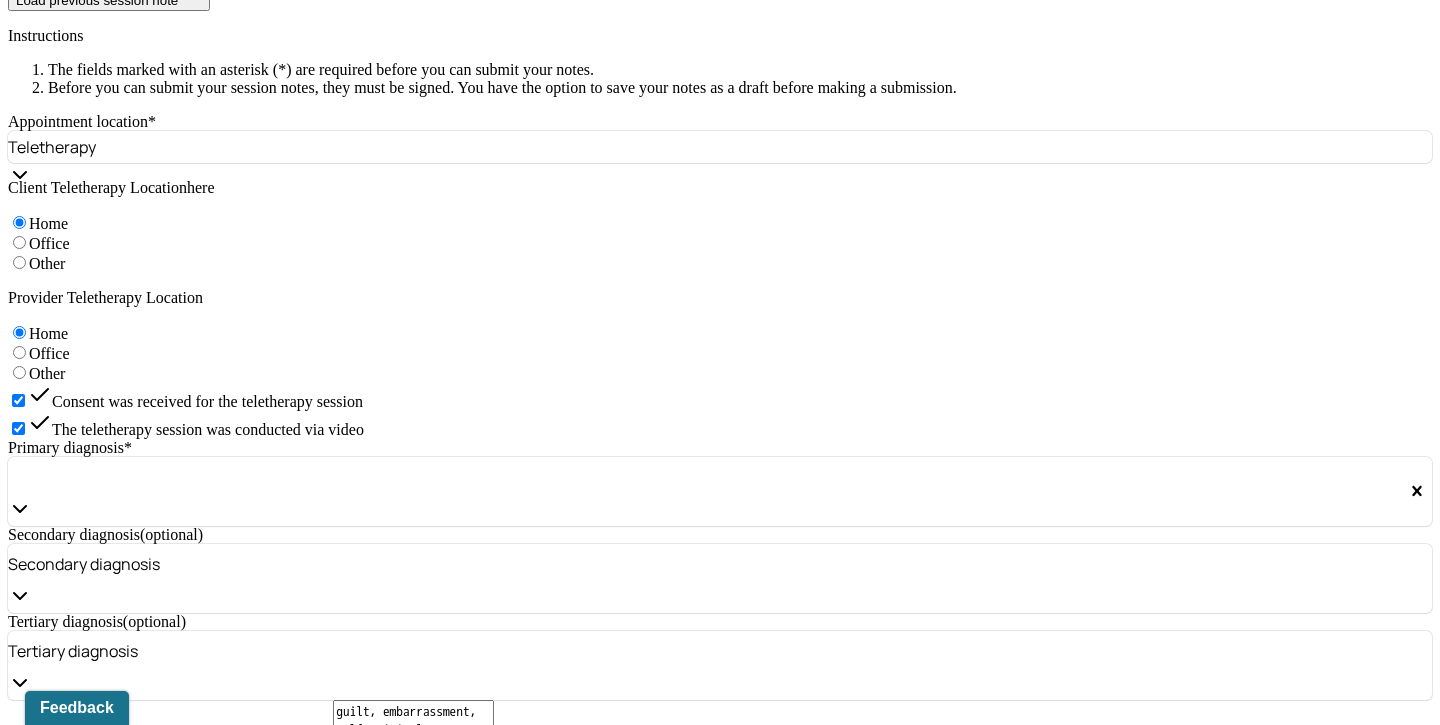 scroll, scrollTop: 2037, scrollLeft: 0, axis: vertical 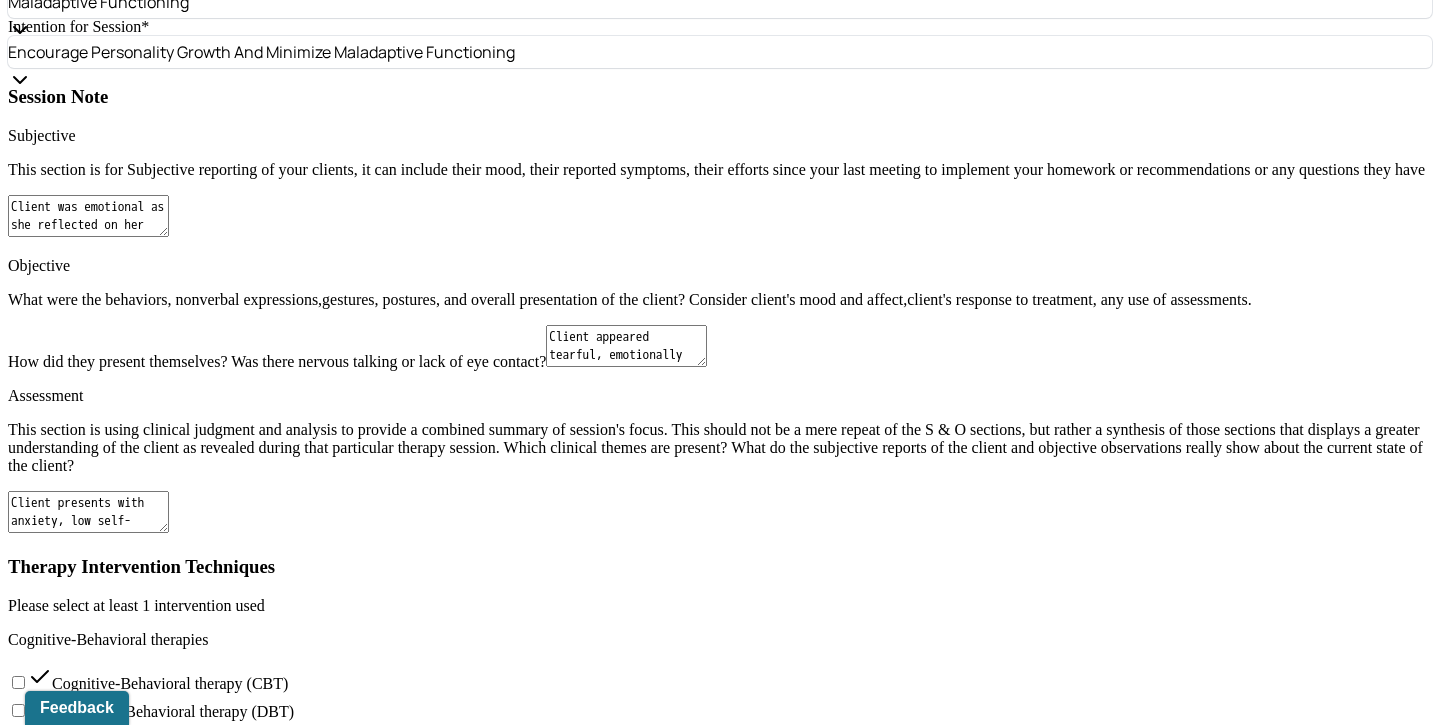 click on "Prognosis remains unchanged since previous session on [DATE].
Prognosis remains positive and hopeful as client continues to show increased interest in treatment themes, is open to being challenged, and shows eagerness to work through complex family dynamics, unhealthy relationship patterns. Client will benefit from weekly sessions for additional emotional support and Attachment Focused EMDR reprocessing." at bounding box center [88, 1953] 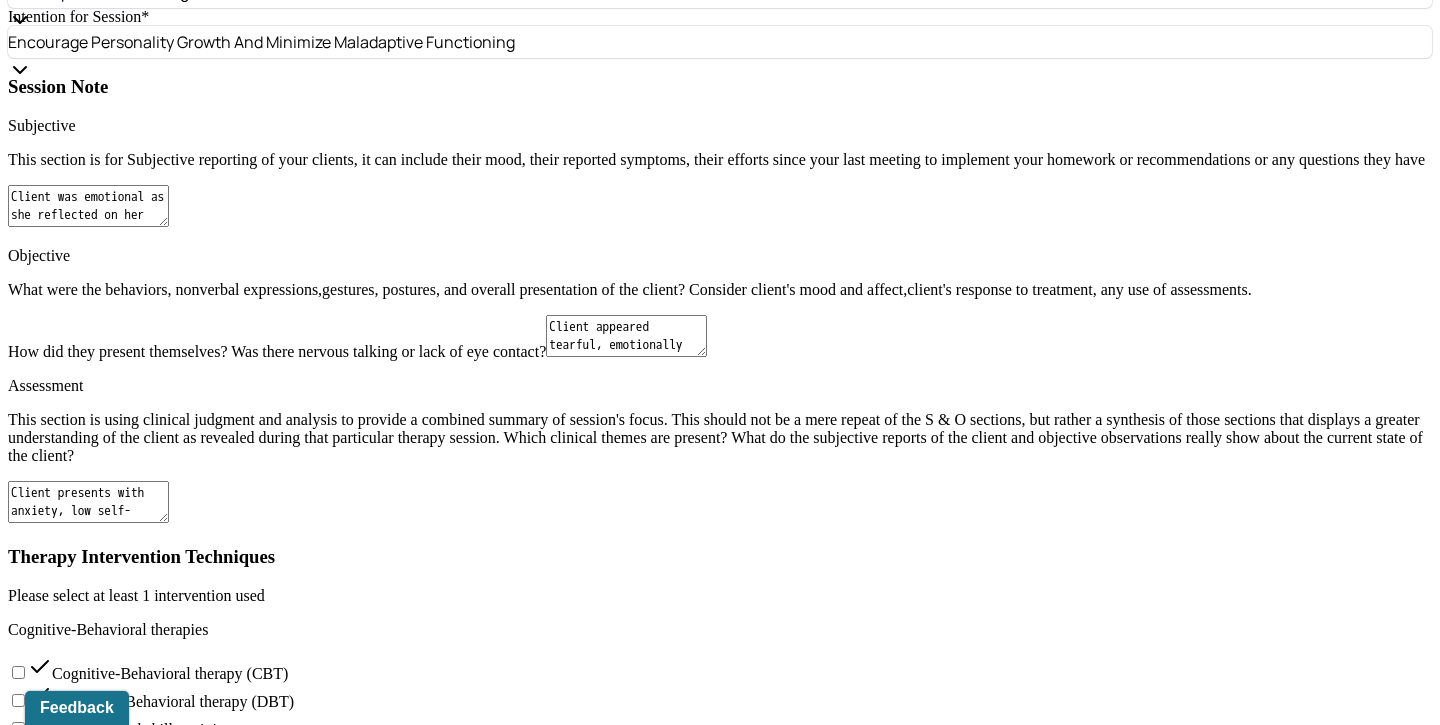 type on "Prognosis remains unchanged since previous session on [DATE].
Prognosis remains positive and hopeful as client continues to show increased interest in treatment themes, is open to being challenged, and shows eagerness to work through complex family dynamics, unhealthy relationship patterns. Client will benefit from weekly sessions for additional emotional support and Attachment Focused EMDR reprocessing." 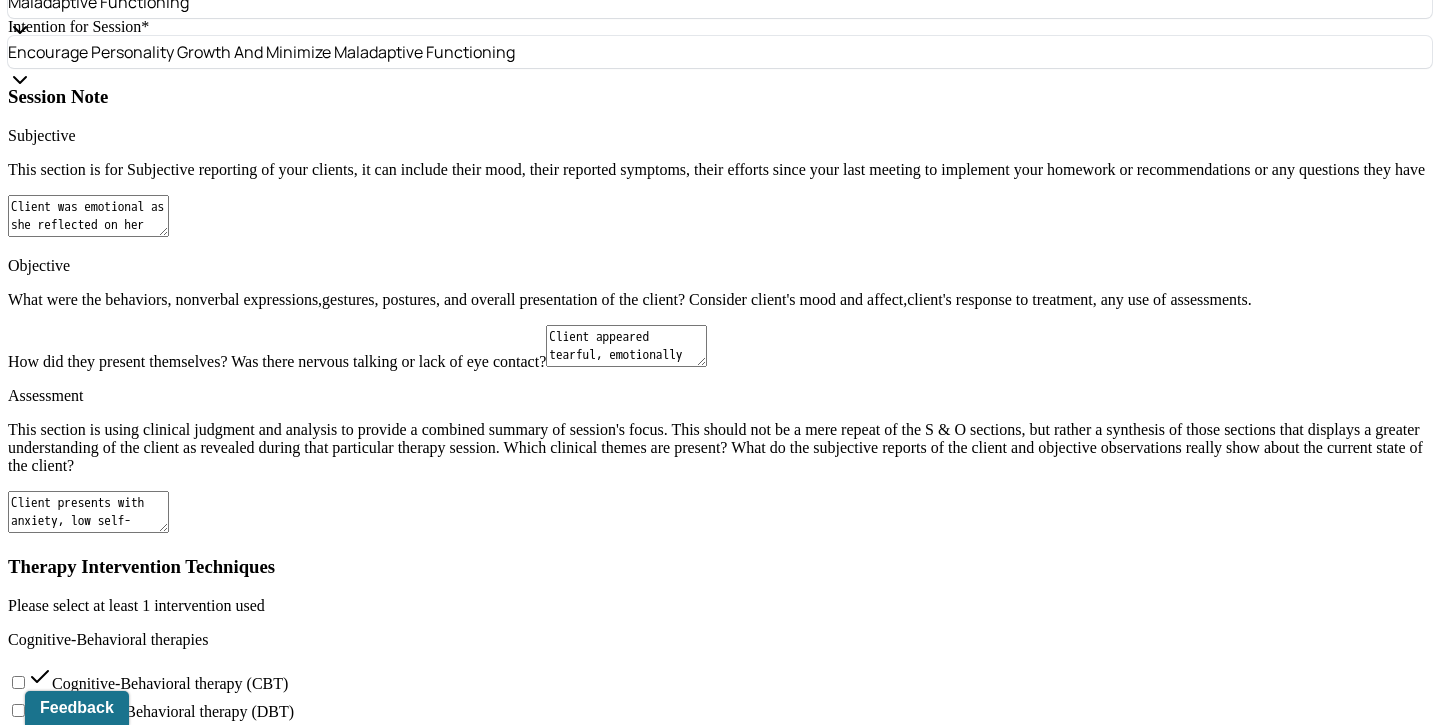 click on "Next Month" at bounding box center [583, -2101] 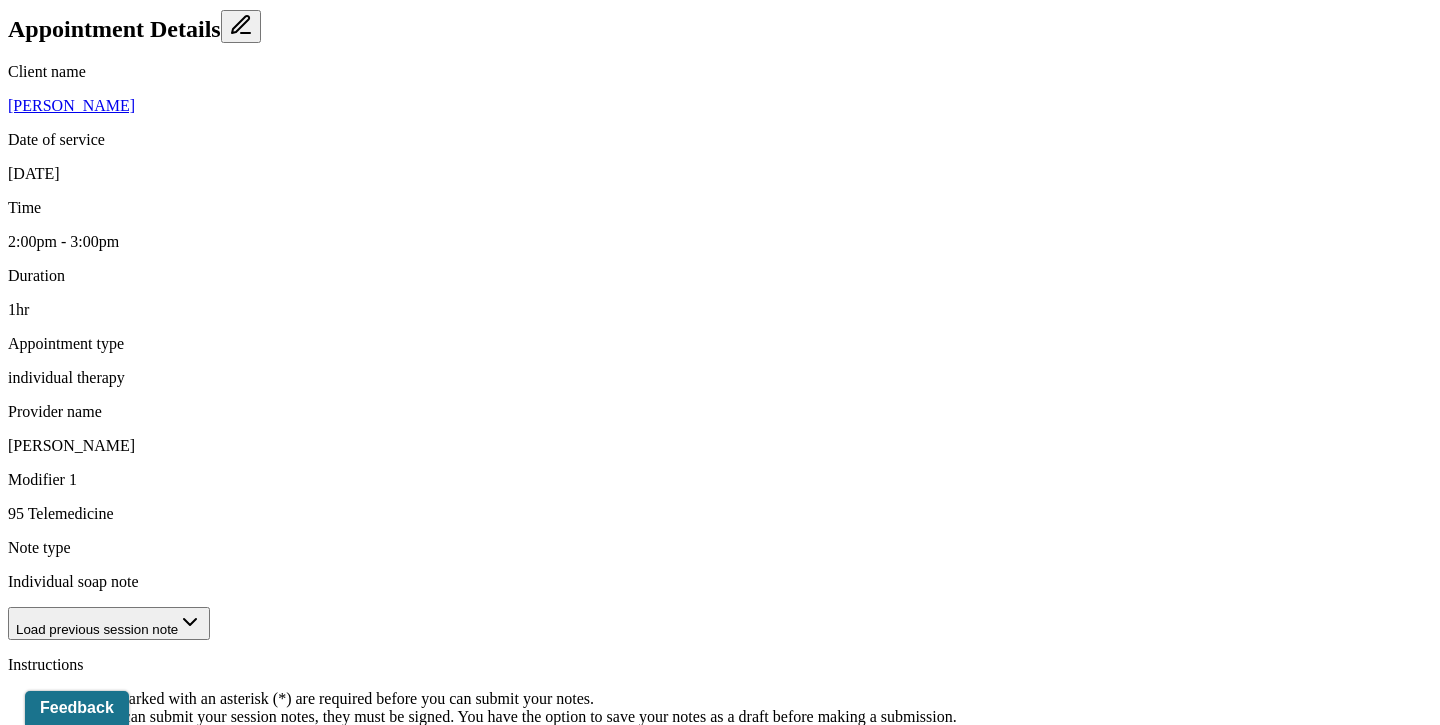 scroll, scrollTop: 748, scrollLeft: 0, axis: vertical 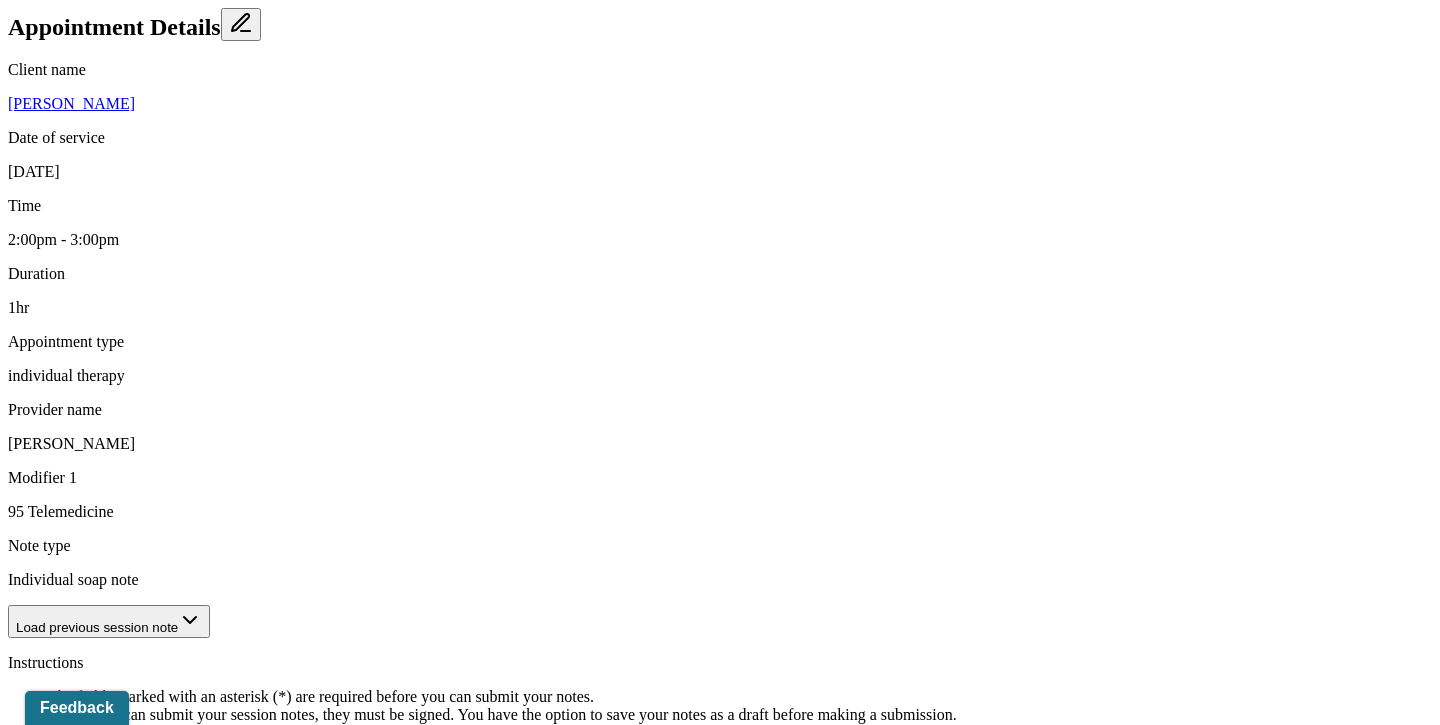 click on "guilt, embarrassment, self critical" at bounding box center [413, 1348] 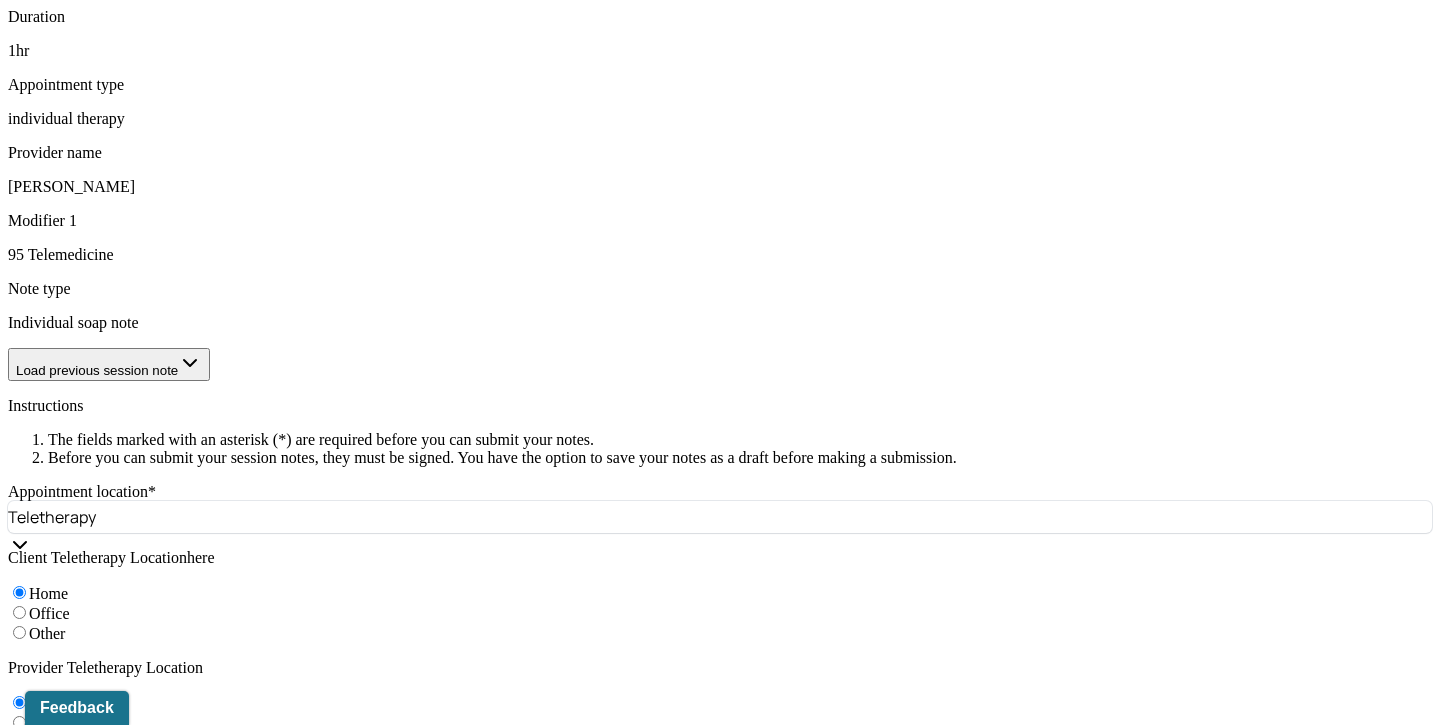 scroll, scrollTop: 994, scrollLeft: 0, axis: vertical 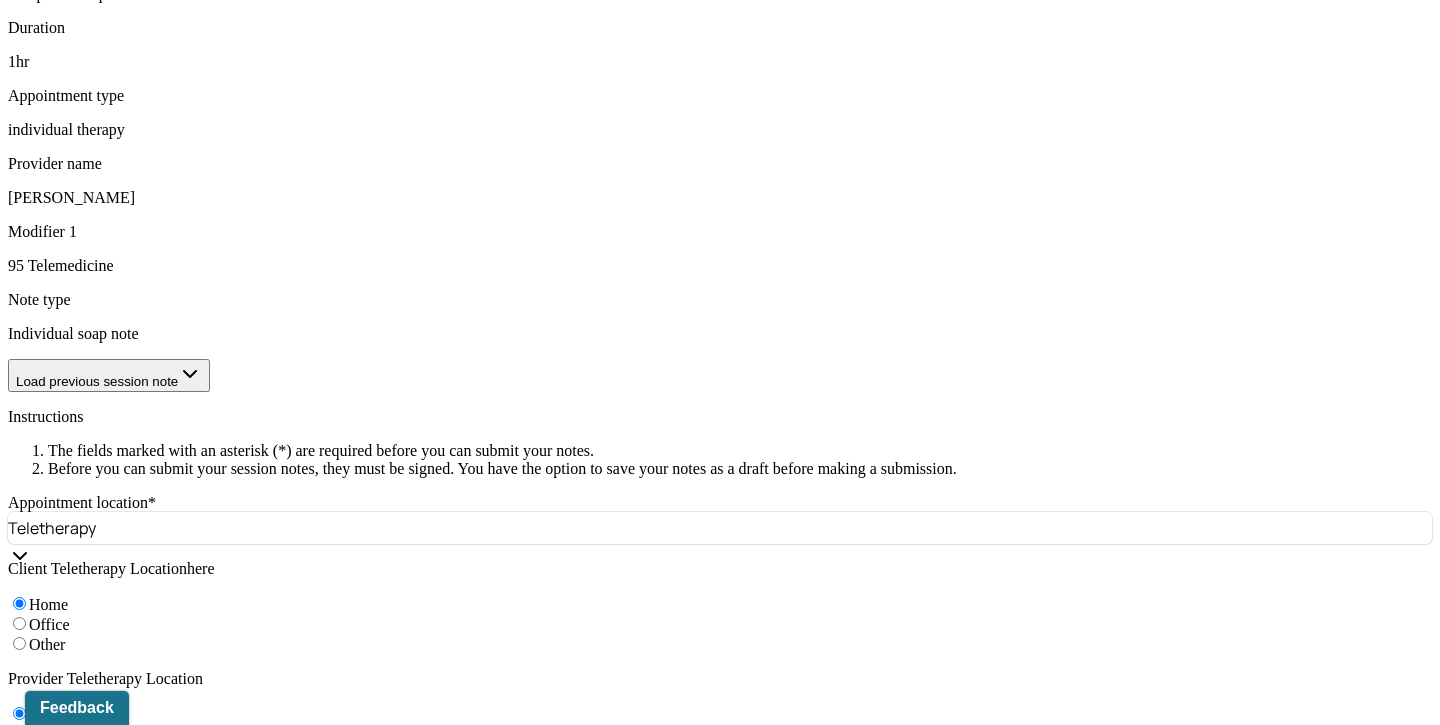 type on "reflective, observant, hopeful" 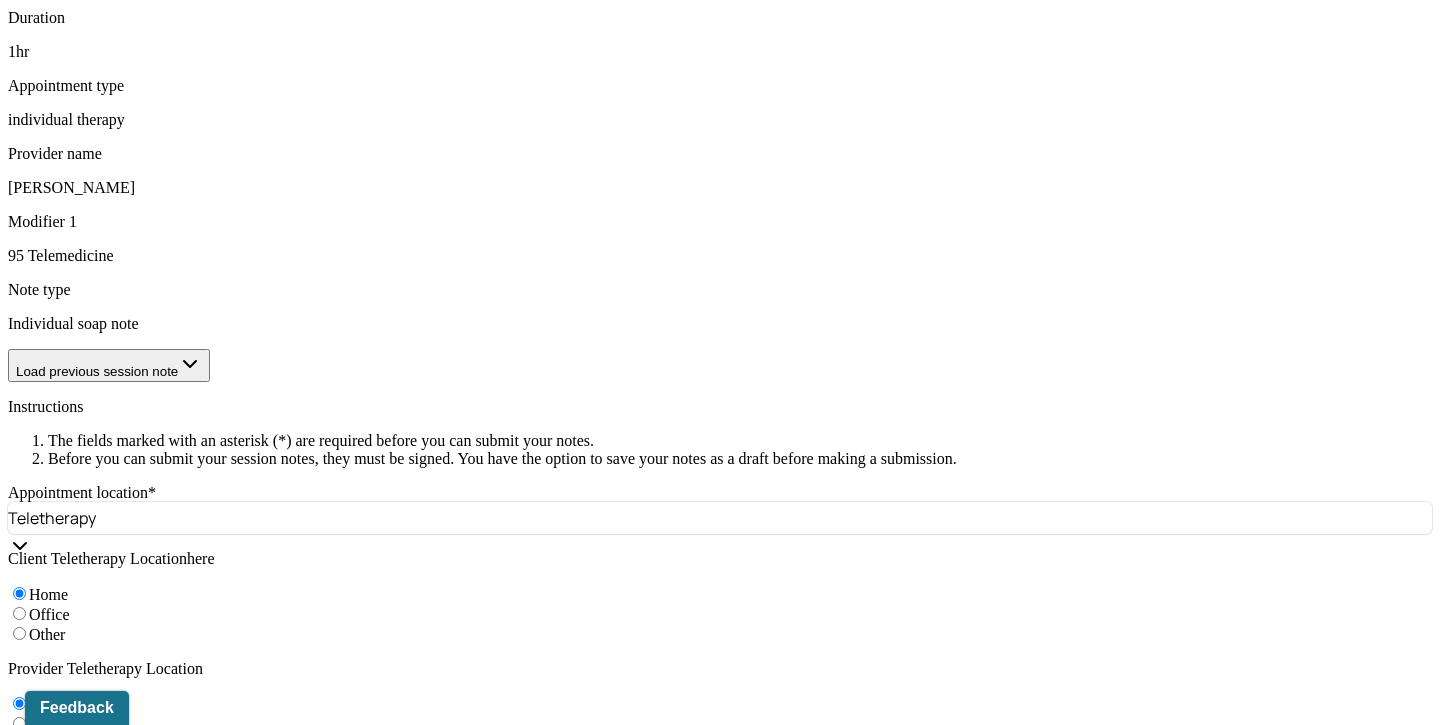 click on "Client reports feeling proud of herself and observing more growth, especially after a recent trip to her hometown in [GEOGRAPHIC_DATA], where she often feels the need to explain her self and pursuing acting in [GEOGRAPHIC_DATA]. Client reports feeling much more confident in her identity and not needing to make sense of her journey, noting this helped manage anxiety and need for performing around others. Client reports most people had were supportive and didnt "care about lack of progress" noting it was up to herself to be confident about her current process. Client" at bounding box center (88, 1365) 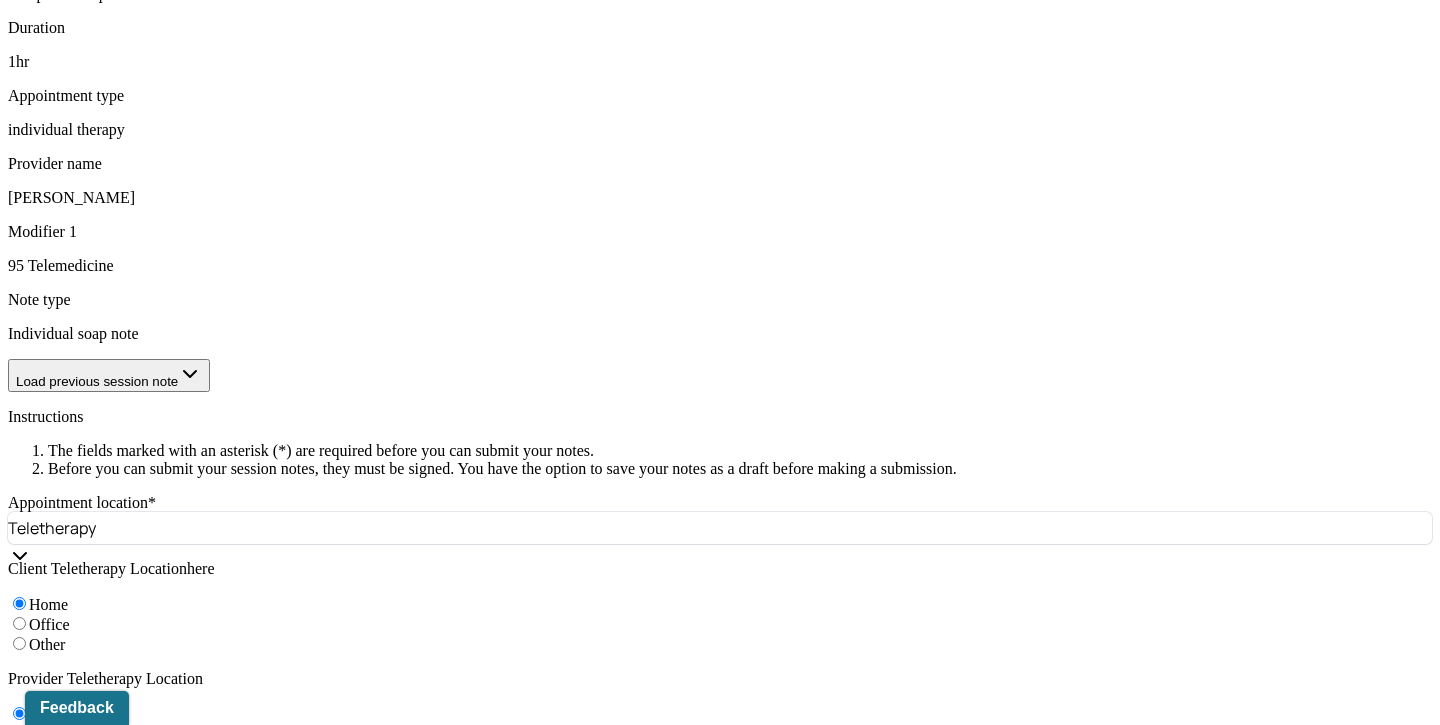 type on "Client reports feeling proud of herself and observing more growth, especially after a recent trip to her hometown in [GEOGRAPHIC_DATA], where she often feels the need to explain her self and pursuing acting in [GEOGRAPHIC_DATA]. Client reports feeling much more confident in her identity and not needing to make sense of her journey, noting this helped manage anxiety and need for performing around others. Client reports most people had were supportive and didnt "care about lack of progress" noting it was up to herself to be confident about her current process. Client continues to see positive progress on her health based on the gut health focused diet she is doing and reports positive impact on her overall mood as well" 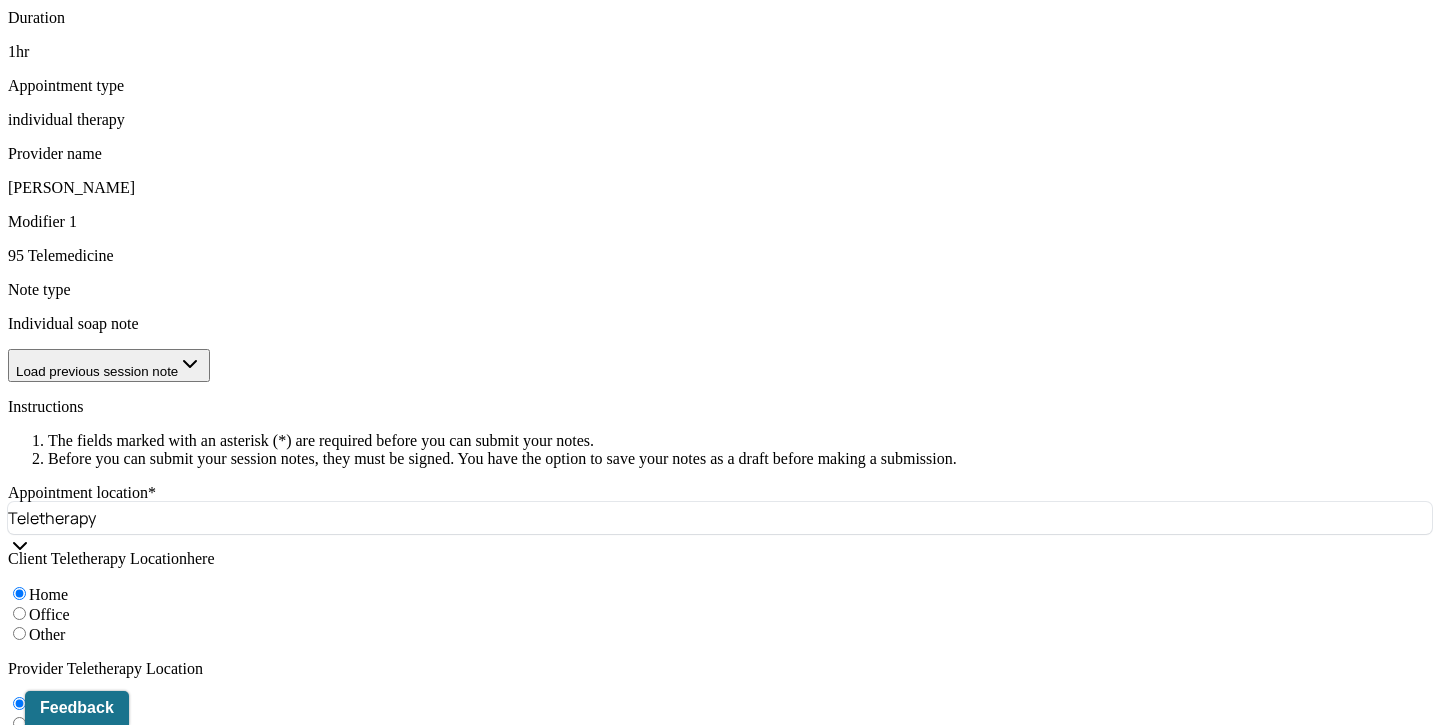 type on "Client presented with a calm and reflective demeanor. Affect was bright and congruent with content. She demonstrated increased insight and emotional regulation when describing formerly triggering scenarios. Appeared physically well and reported feeling energized and emotionally balanced." 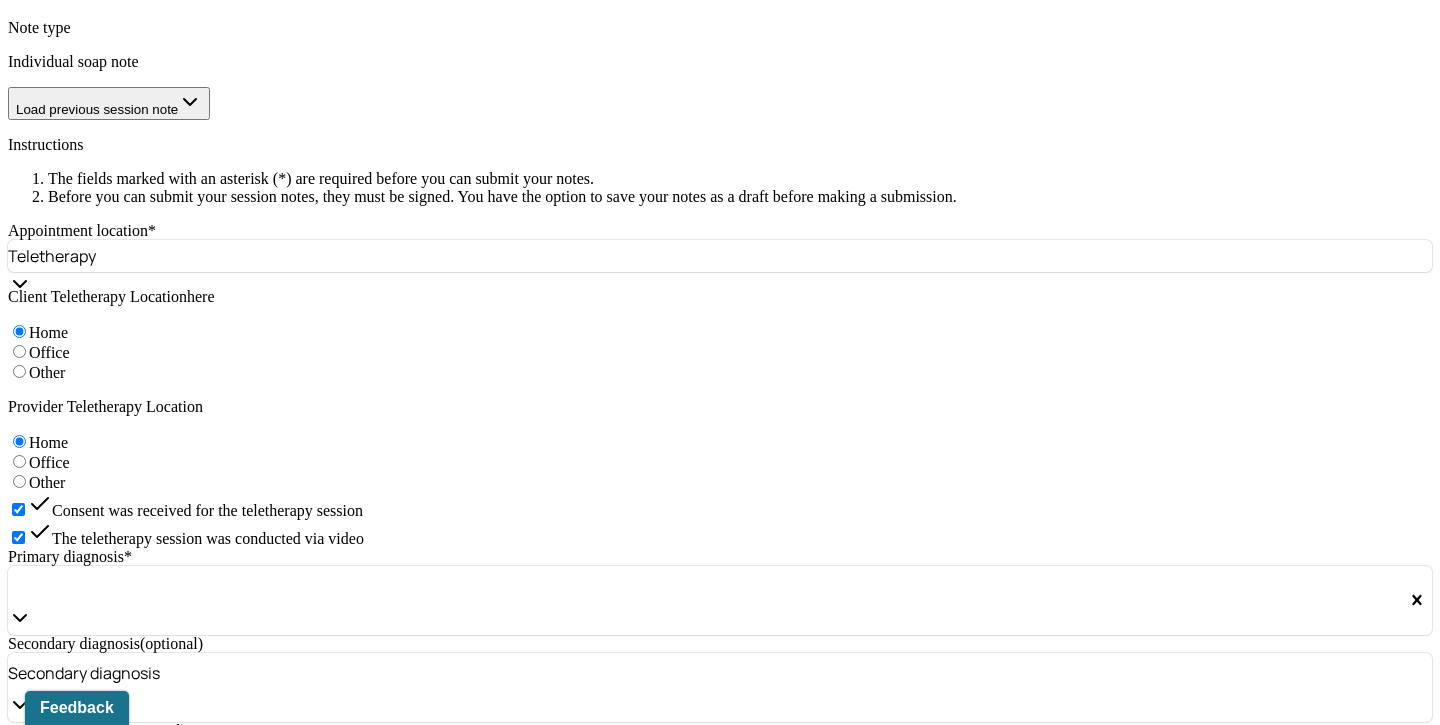 scroll, scrollTop: 1270, scrollLeft: 0, axis: vertical 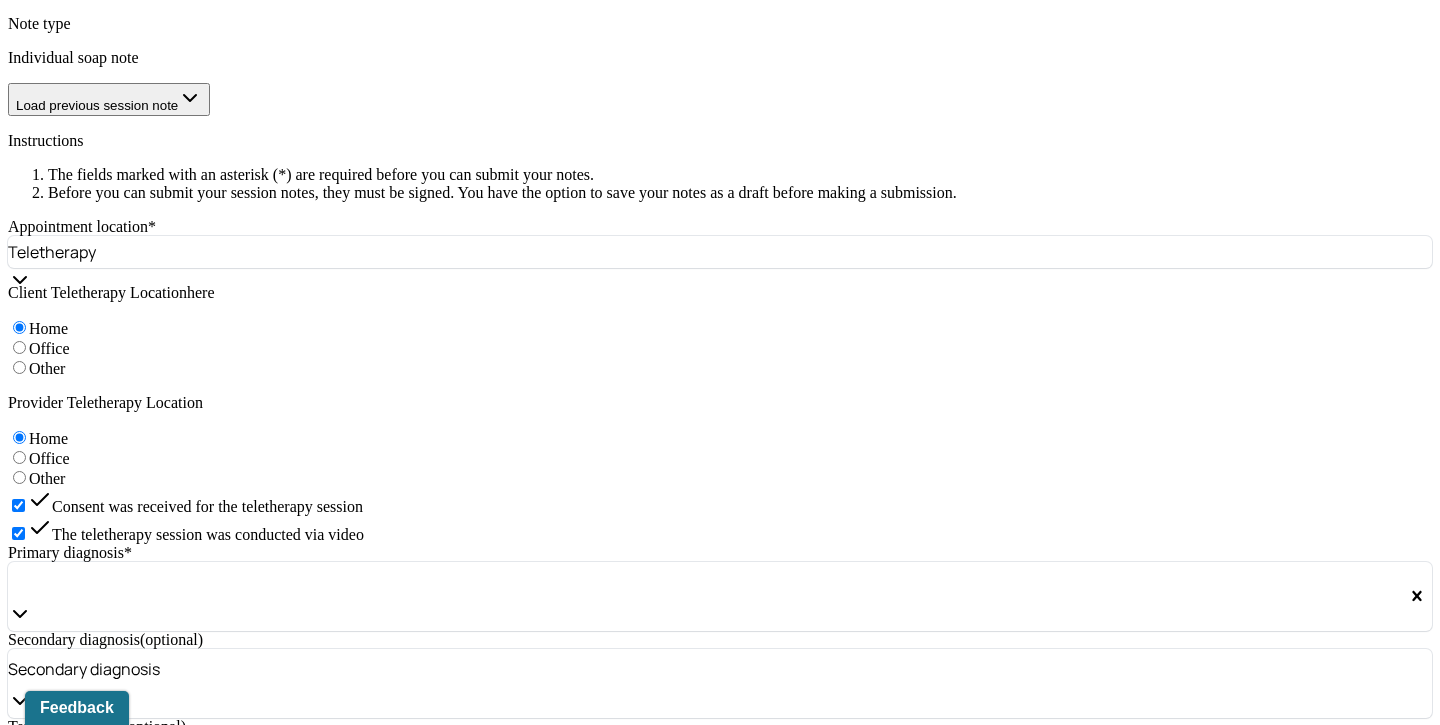 click on "Please select at least 1 intervention used" at bounding box center (720, 1489) 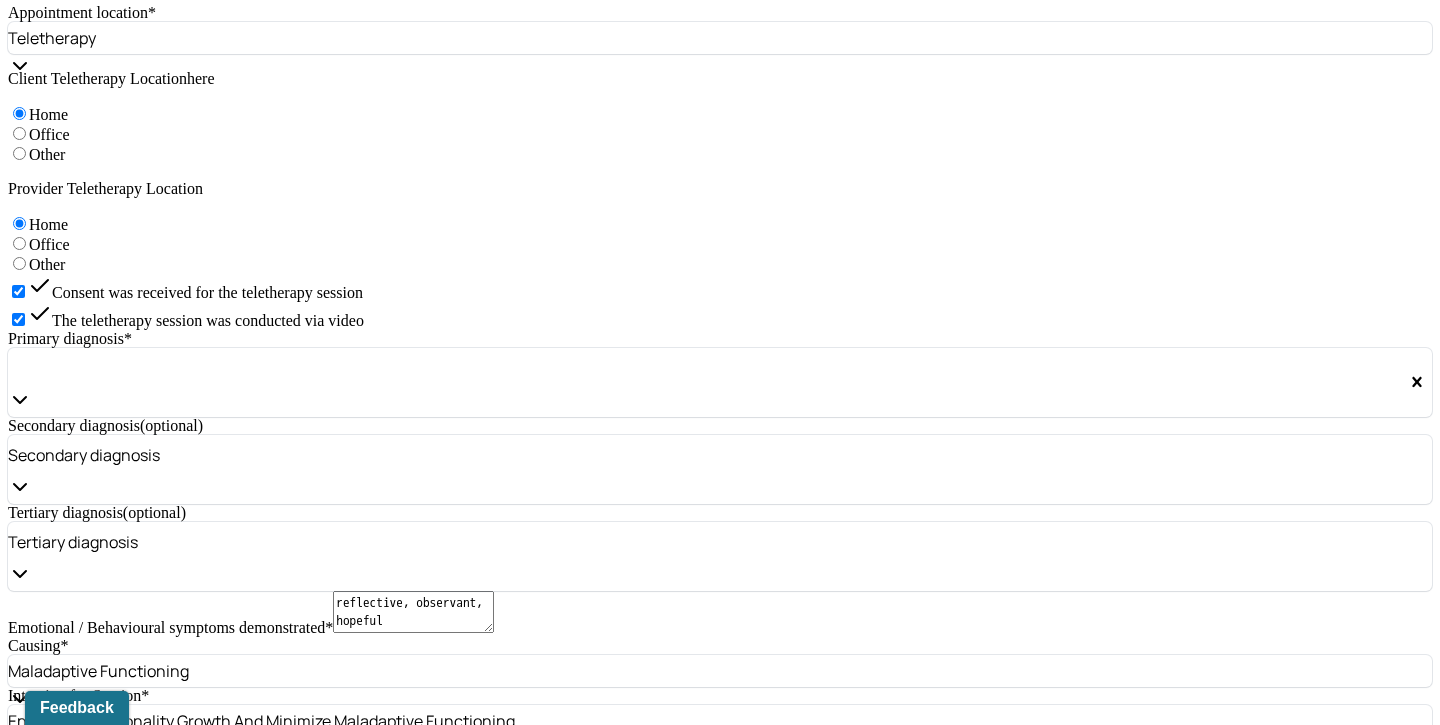 scroll, scrollTop: 1480, scrollLeft: 0, axis: vertical 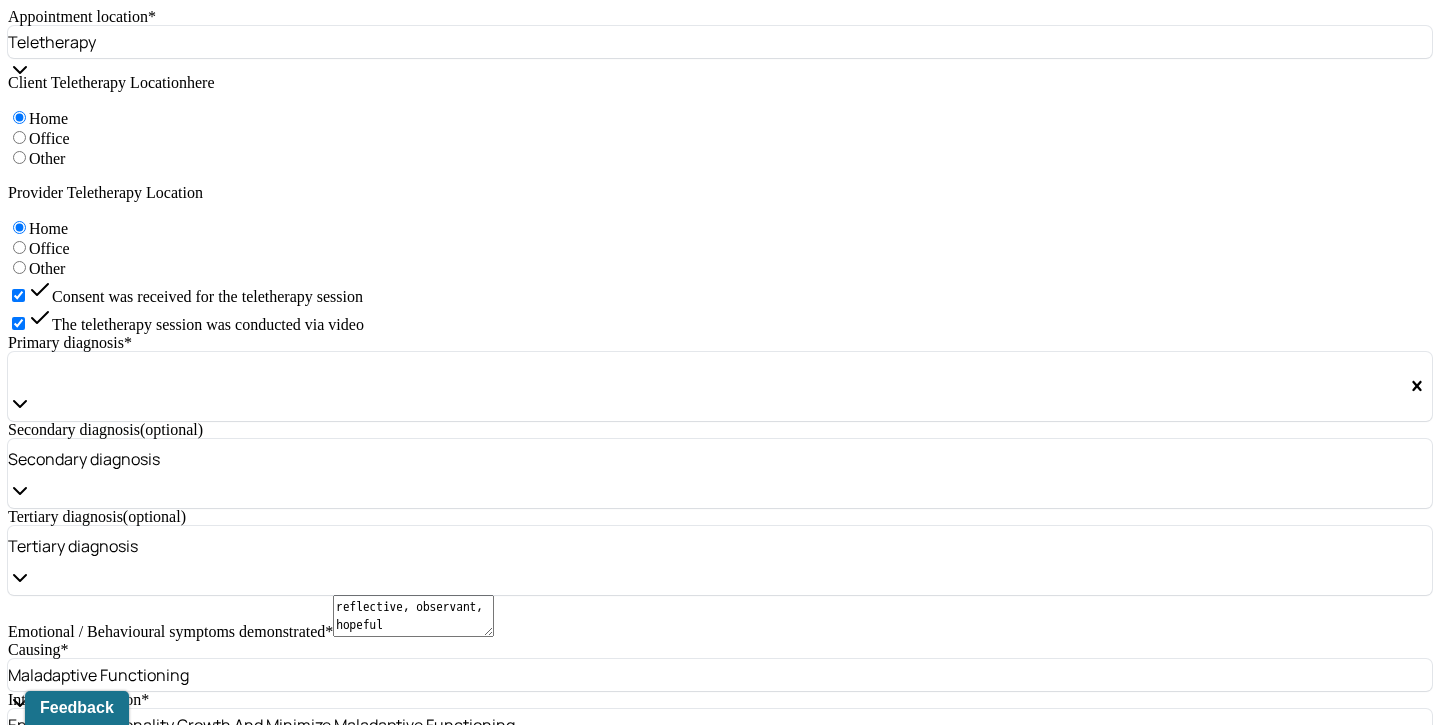 type on "Client is demonstrating increased self-acceptance, emotional maturity, and confidence in her life path and identity. Reduced anxiety and improved mood appear to be supported by both psychological insight and somatic interventions. Progress is noted in detaching self-worth from external feedback and affirming her own narrative, noting that EMDR has been very helpful in this process." 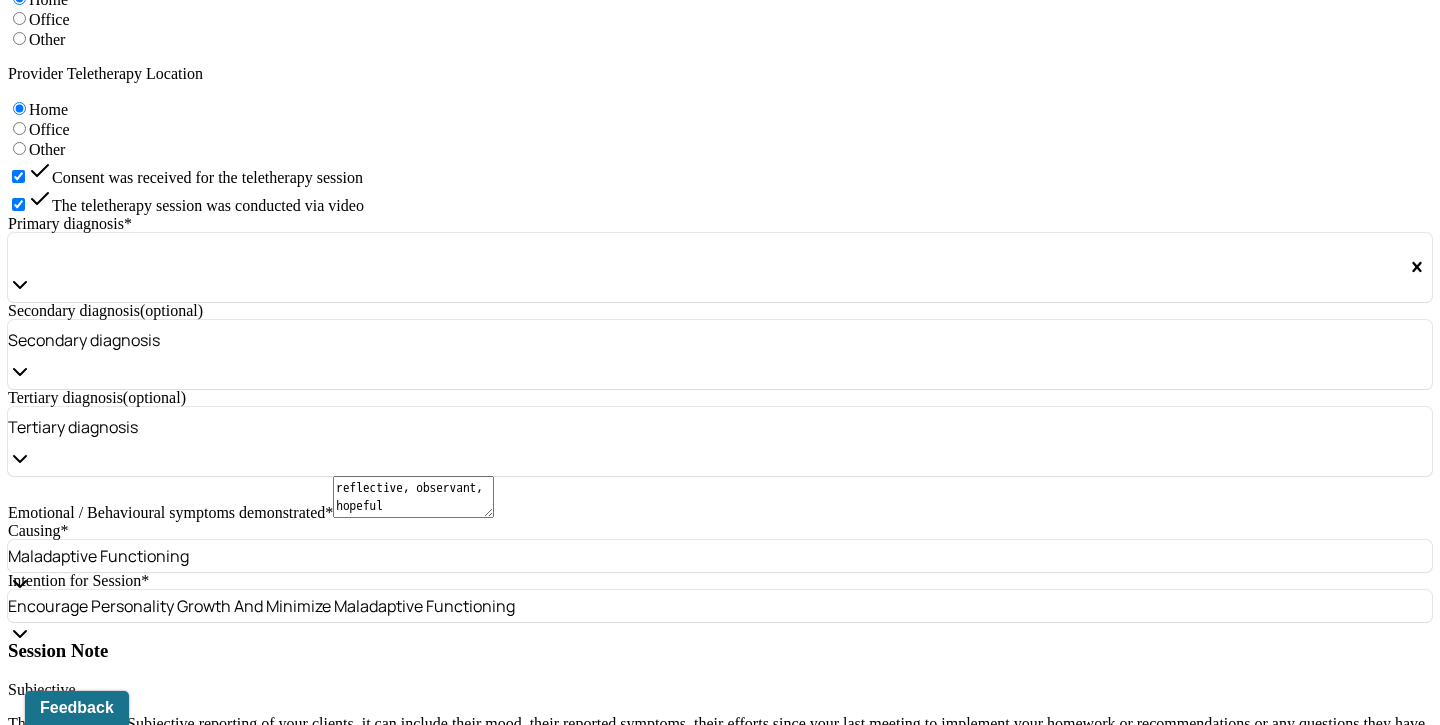 scroll, scrollTop: 1653, scrollLeft: 0, axis: vertical 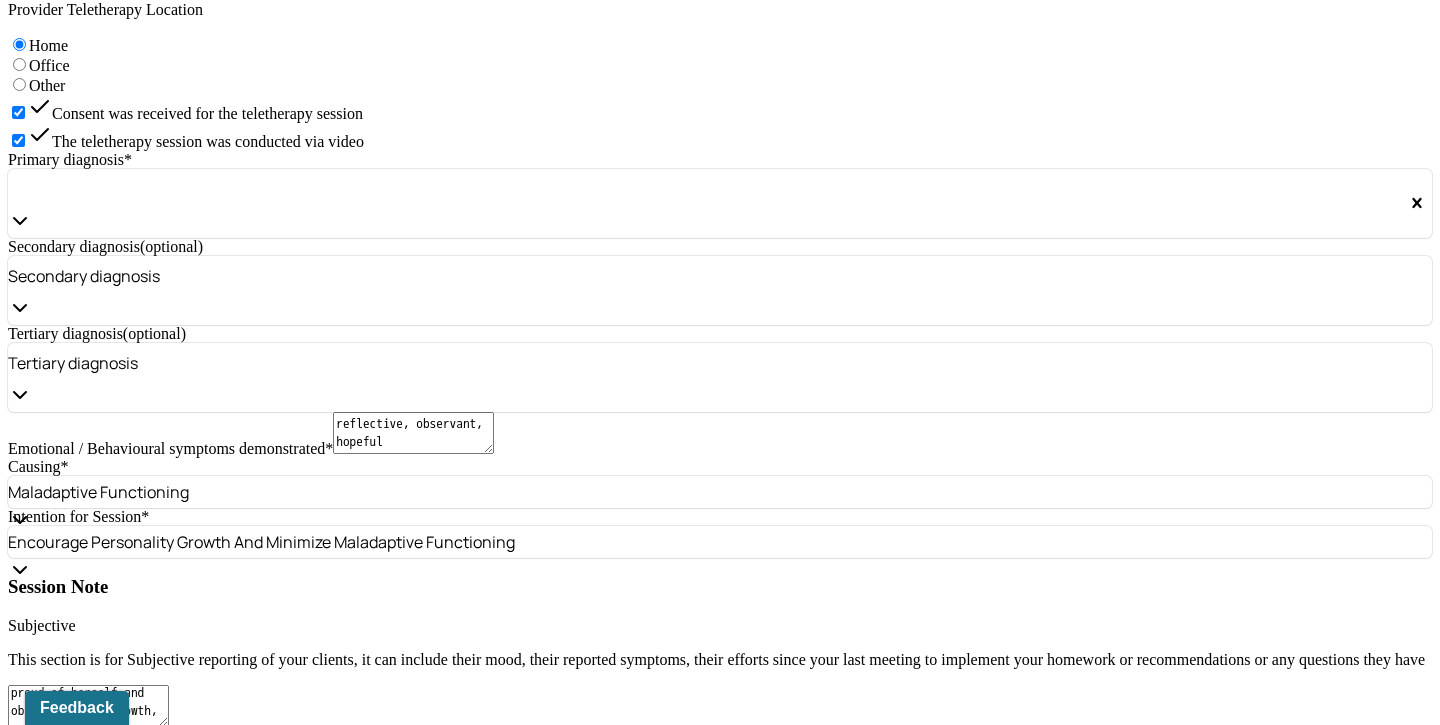 click on "[MEDICAL_DATA]" at bounding box center [118, 1805] 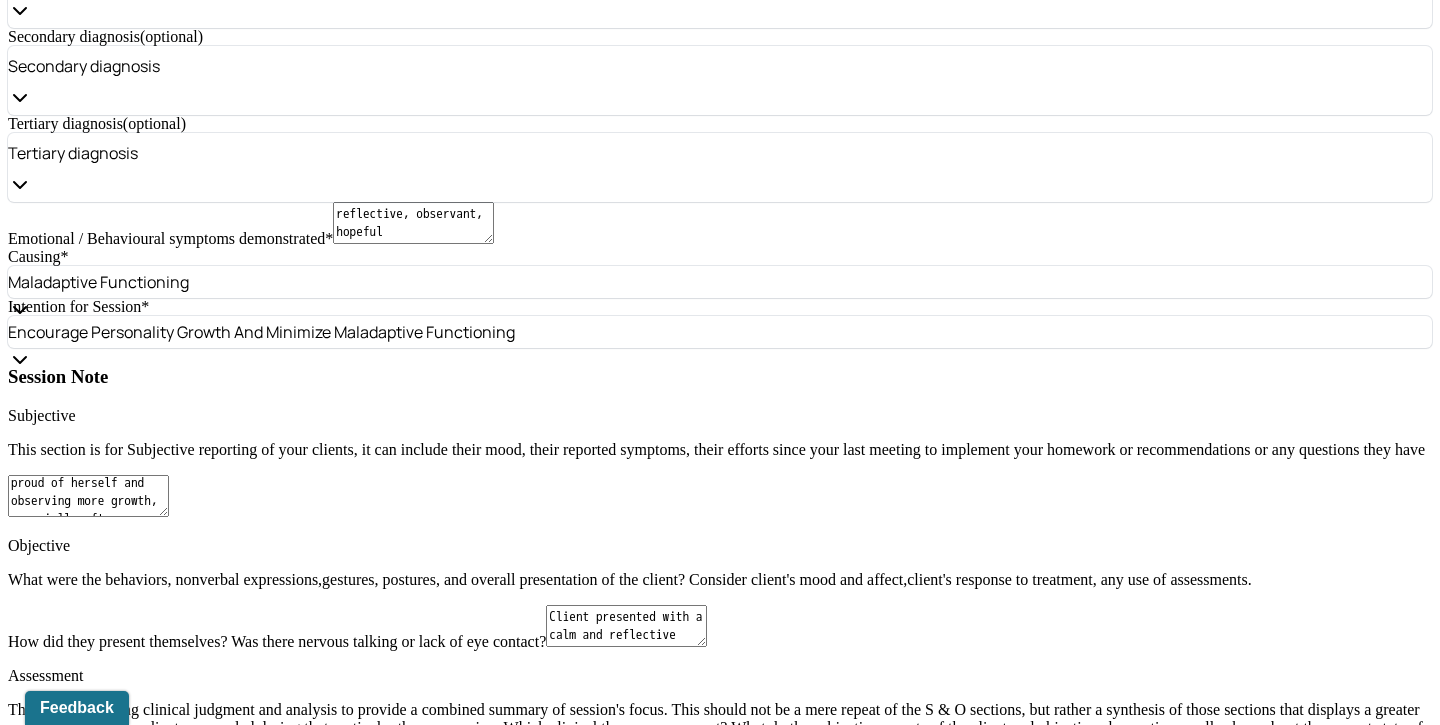 scroll, scrollTop: 1876, scrollLeft: 0, axis: vertical 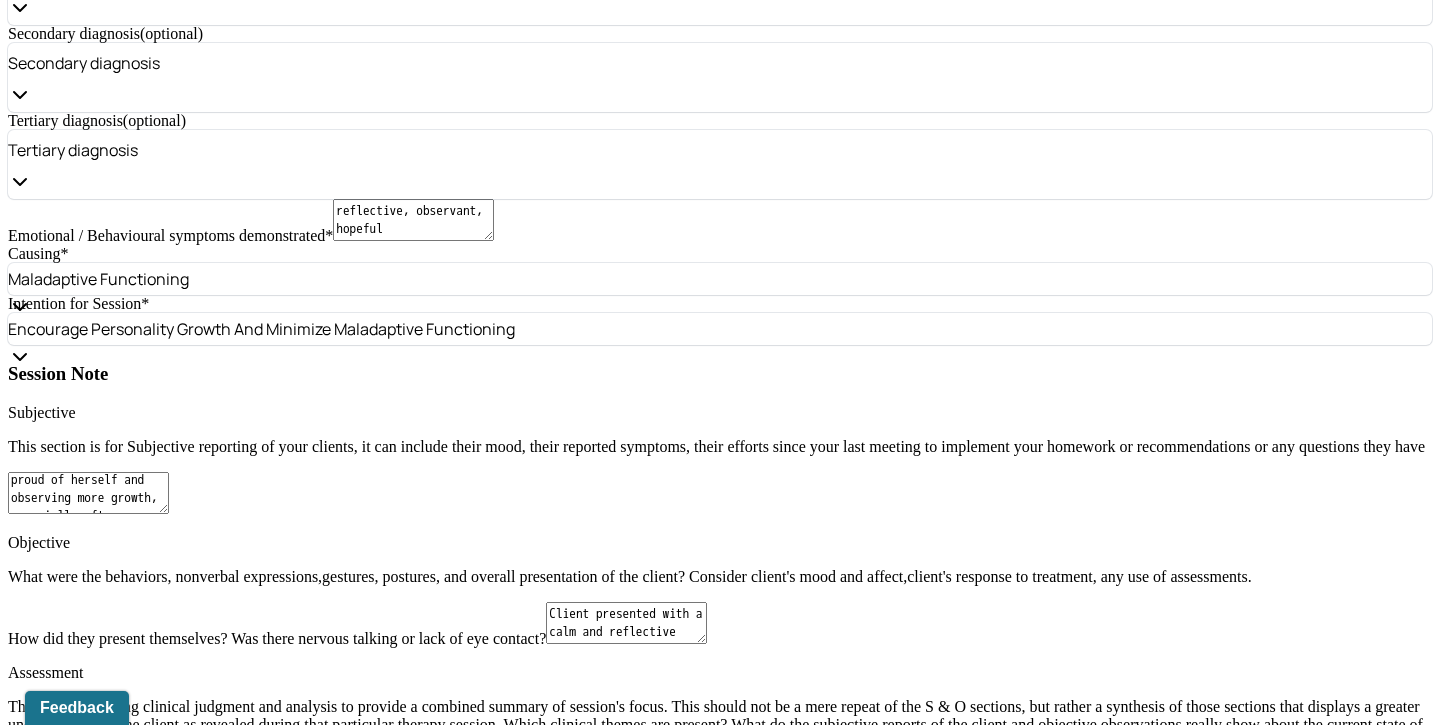 click on "Client centered therapy/ Humanism [MEDICAL_DATA] [MEDICAL_DATA] Feminist therapy Psychodynamic therapy Grief therapy Internal family systems (IFS) [MEDICAL_DATA] Positive psychology [MEDICAL_DATA] [MEDICAL_DATA] Strength based theory Career Counseling Multisystemic family theory" at bounding box center (720, 1574) 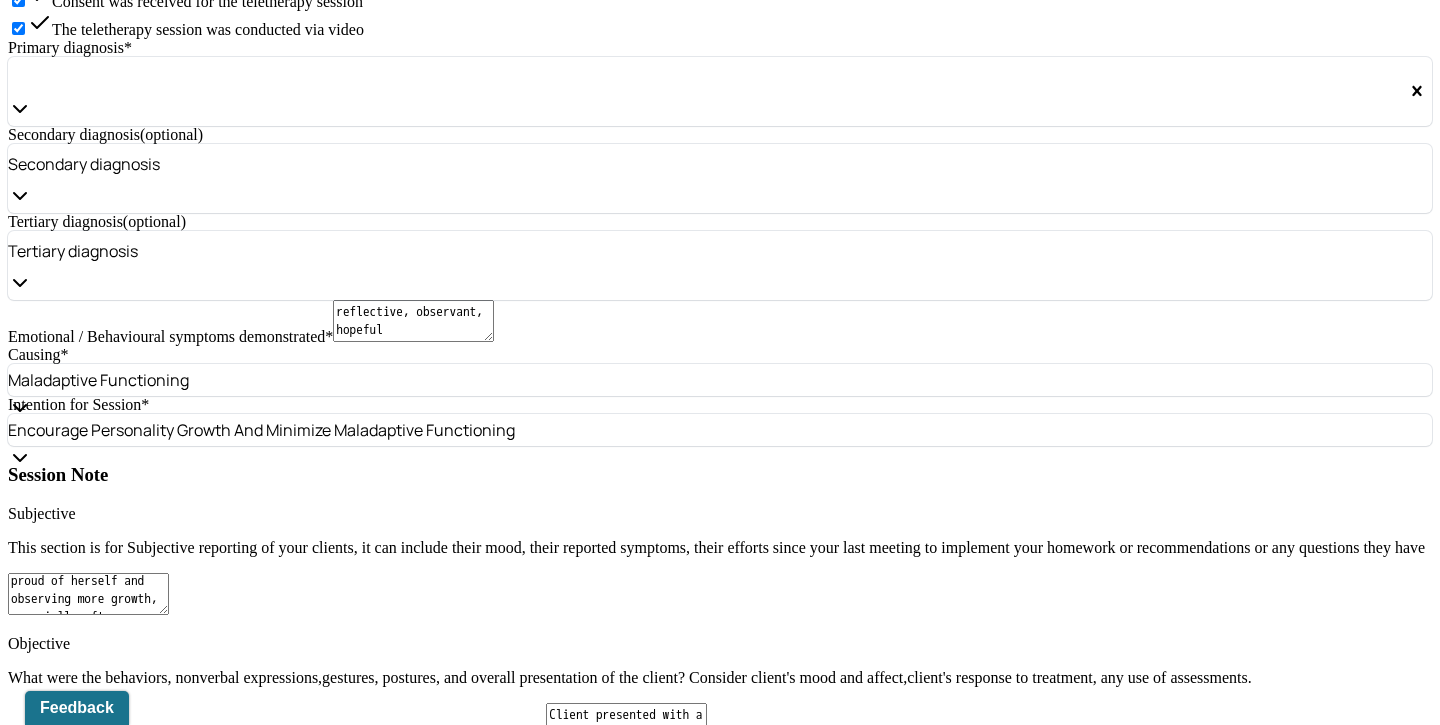 scroll, scrollTop: 1765, scrollLeft: 0, axis: vertical 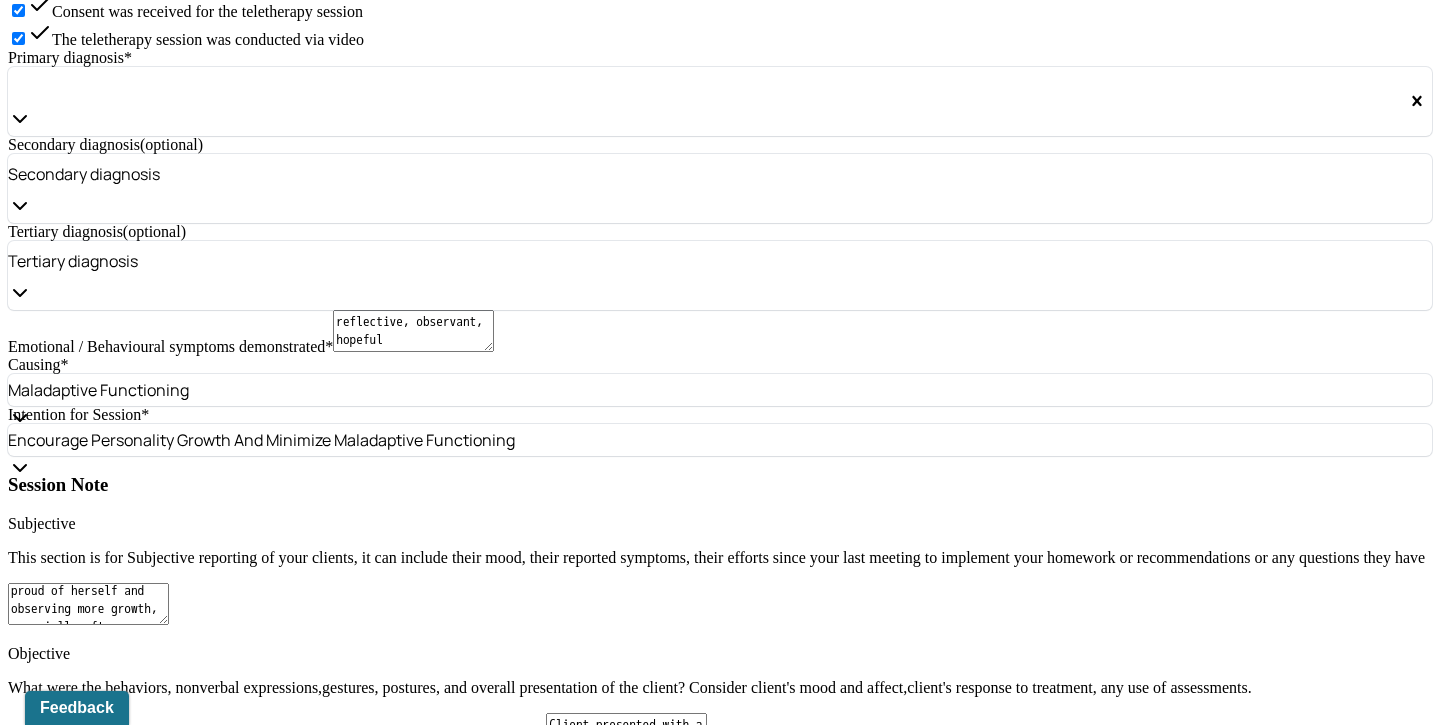 click on "Attachment-oriented interventions" at bounding box center (162, 1373) 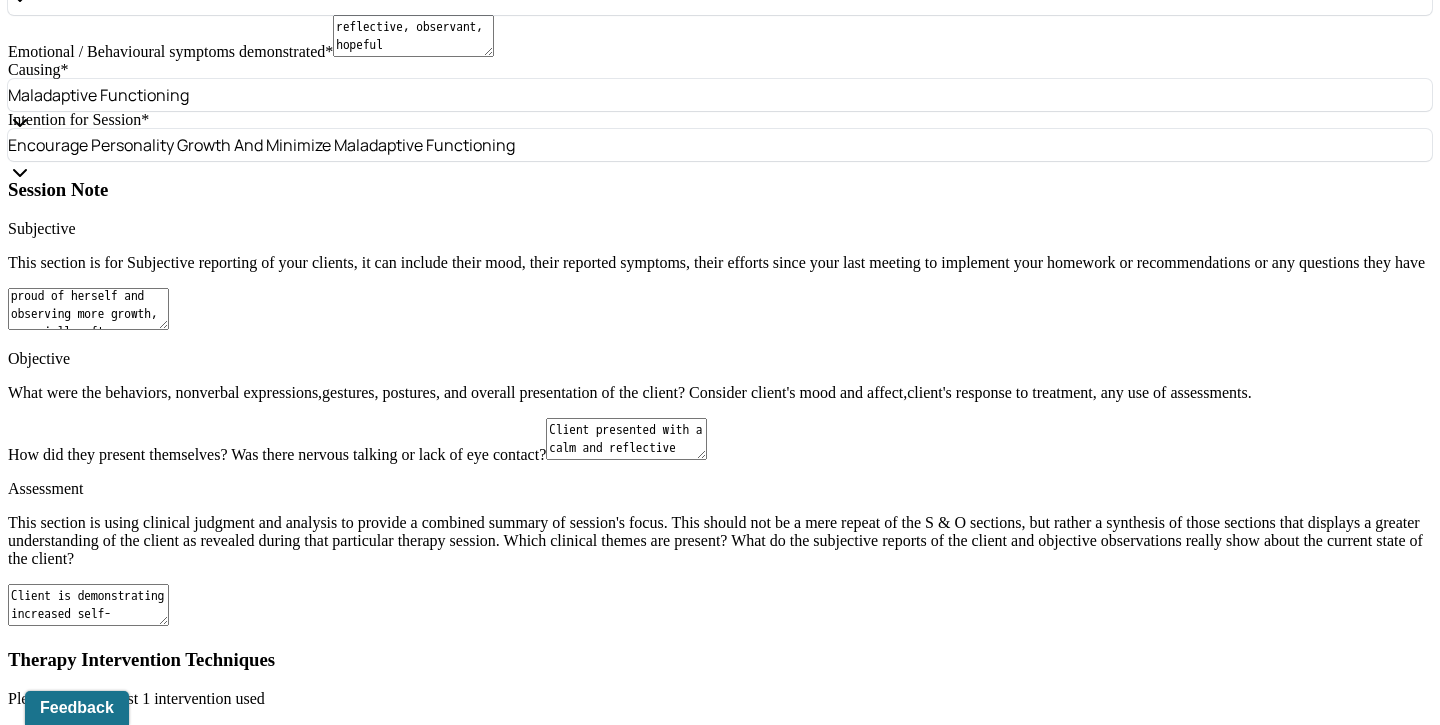 scroll, scrollTop: 2061, scrollLeft: 0, axis: vertical 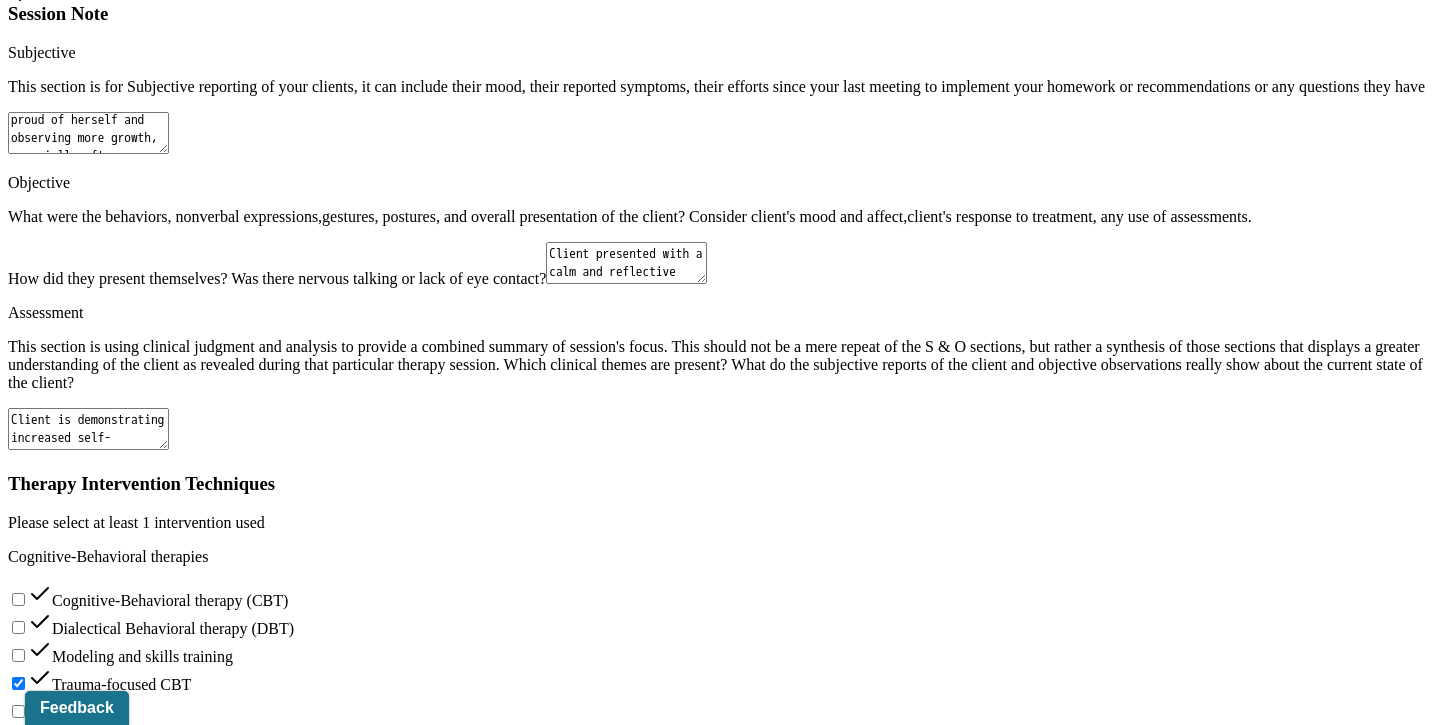 click on "Treatment Plan/ Progress" at bounding box center (720, 2030) 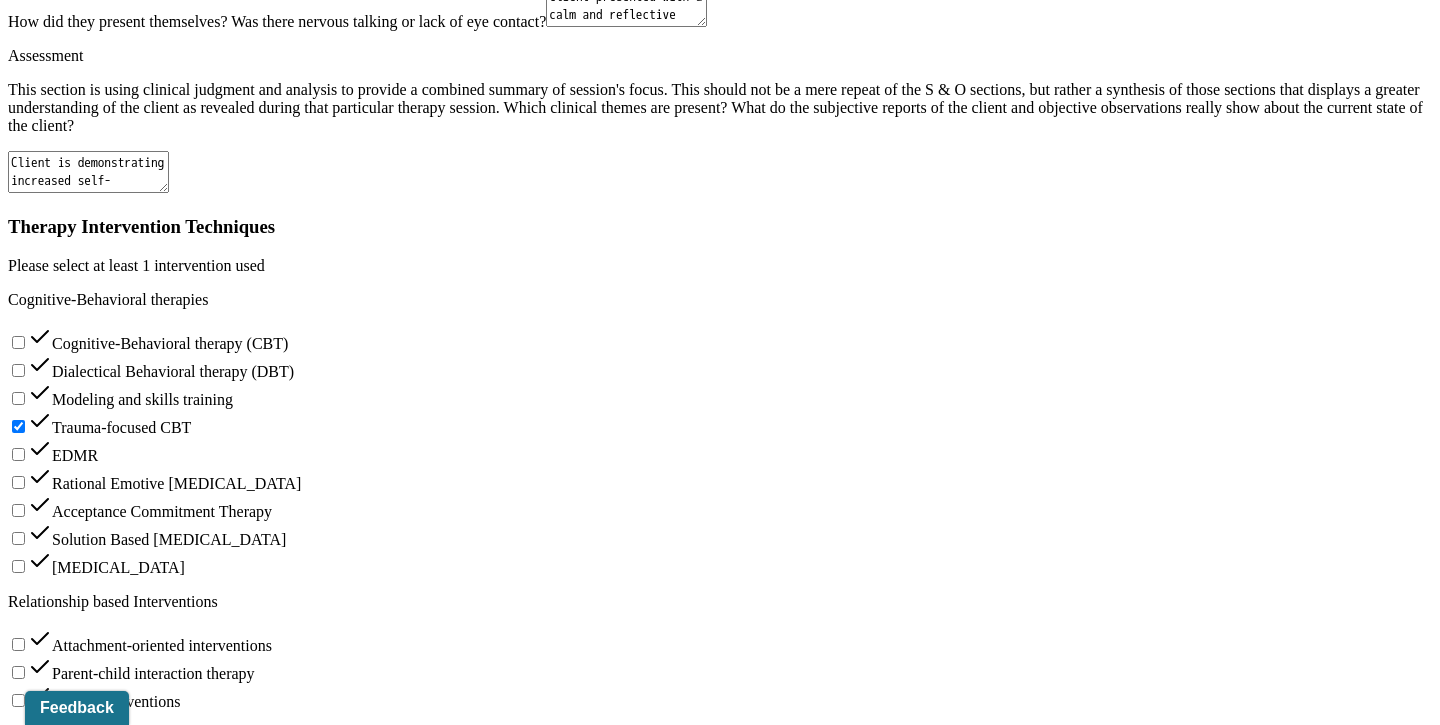 scroll, scrollTop: 2494, scrollLeft: 0, axis: vertical 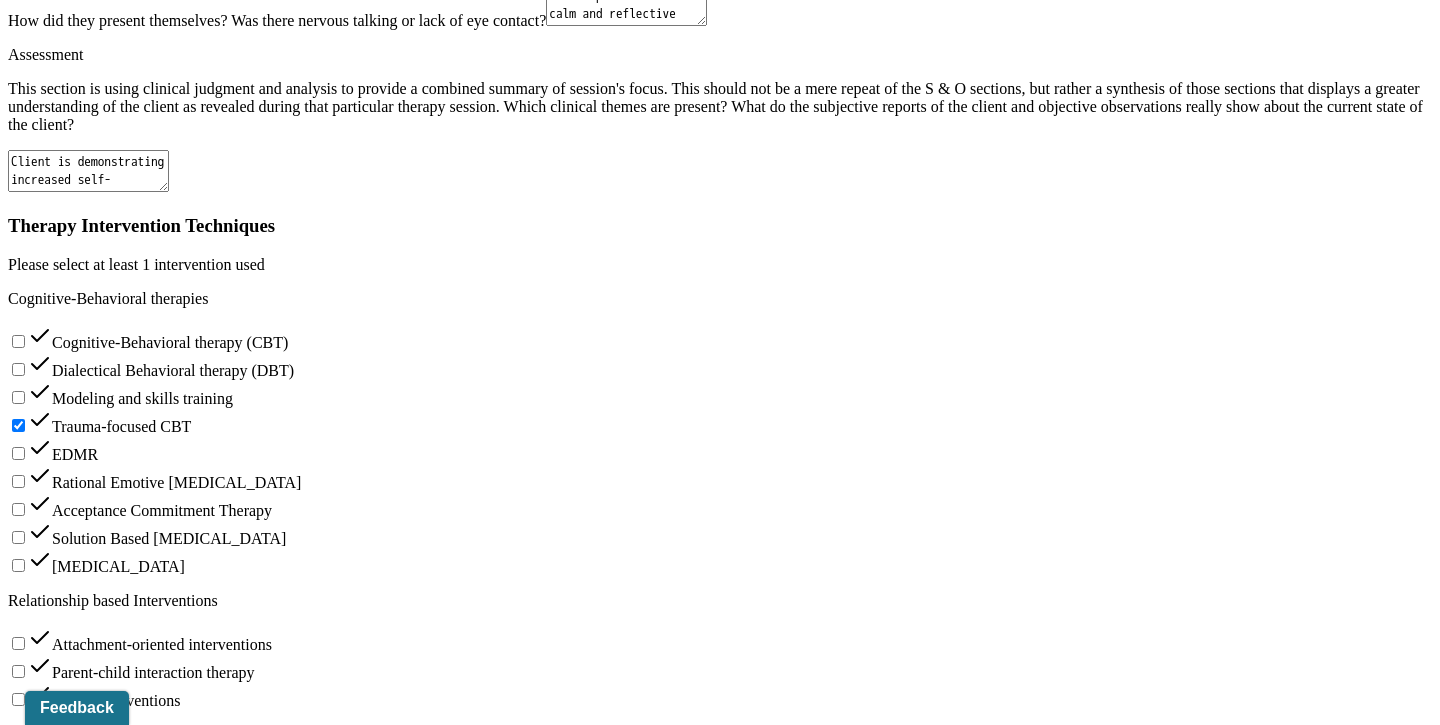 type on "Client was reflective and engaged in session" 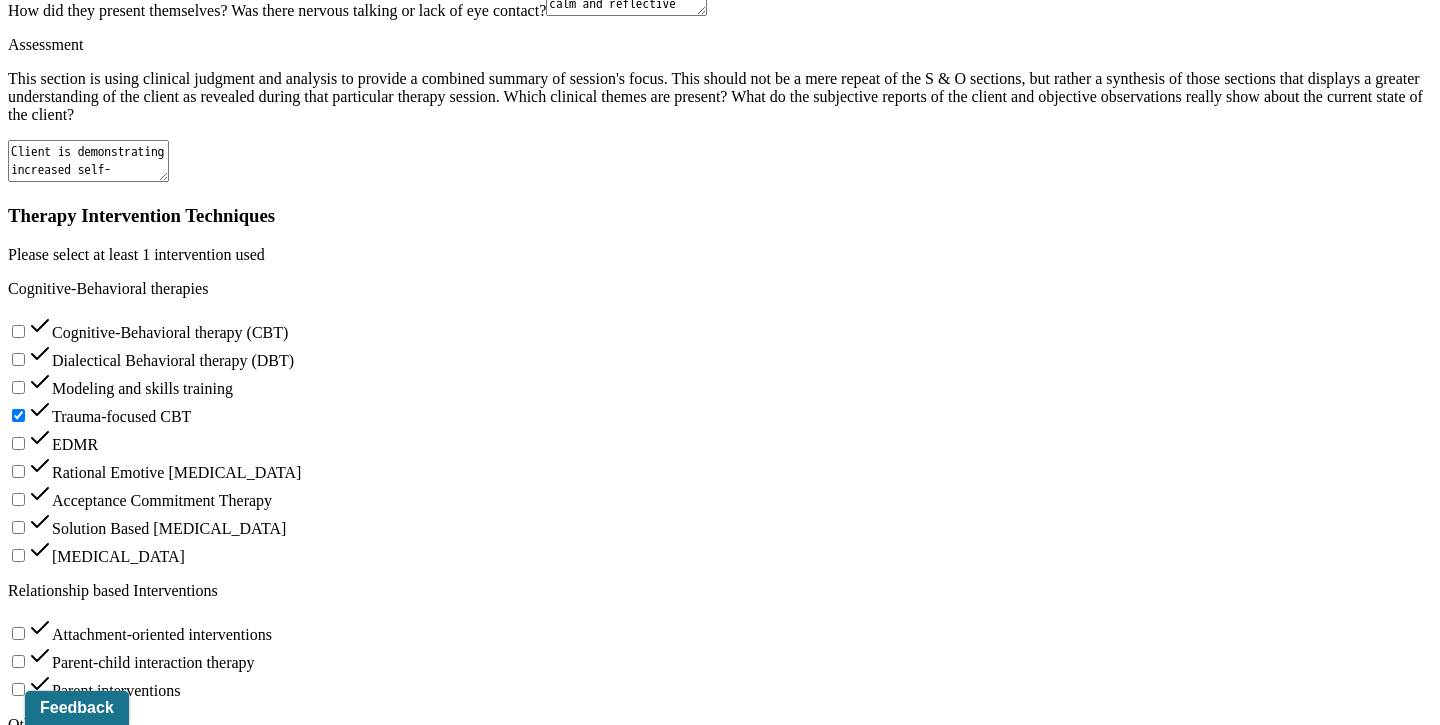 click on "In progress; discussed the role her past [MEDICAL_DATA] dx plays in her career and the limitations she will need to consider that others her age dont have to" at bounding box center (178, 1859) 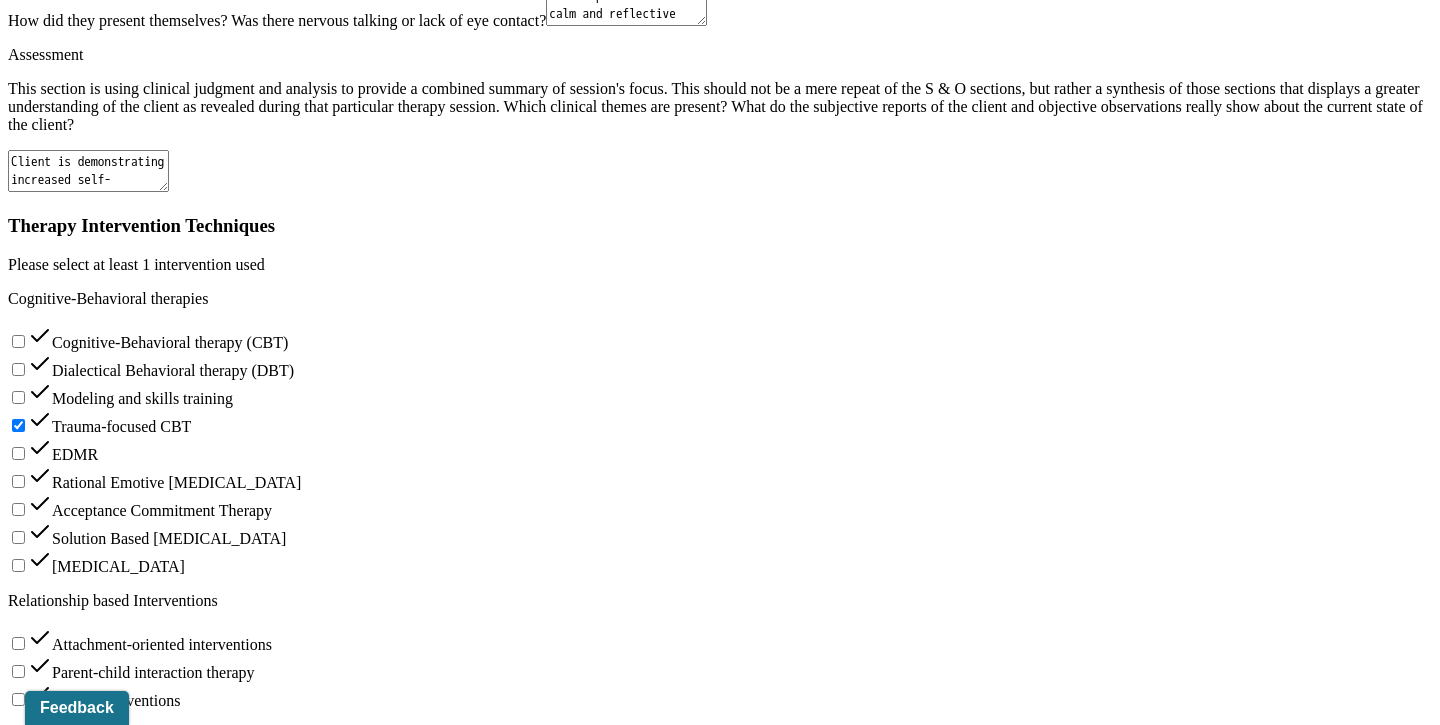 type on "Progress made; client has reported positive ongoing impact of dietary changes on mood and energy." 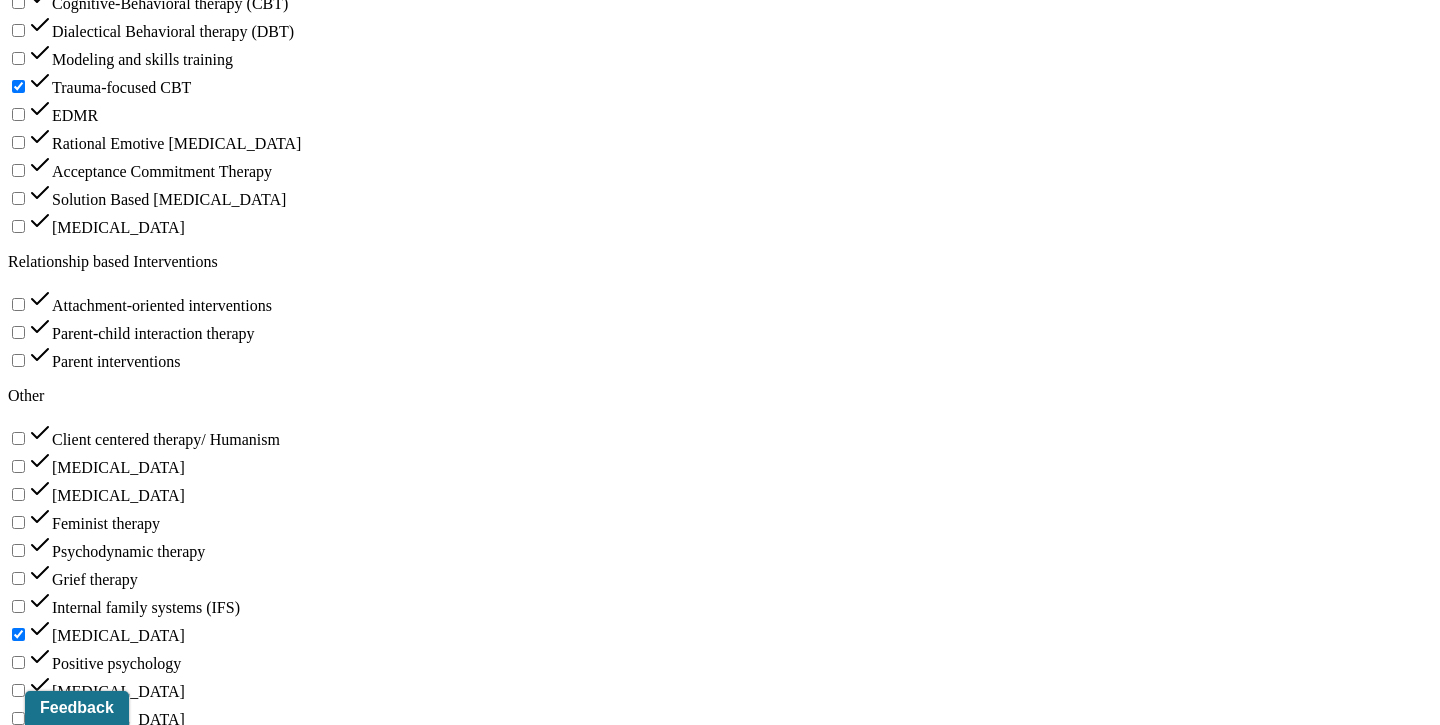scroll, scrollTop: 2825, scrollLeft: 0, axis: vertical 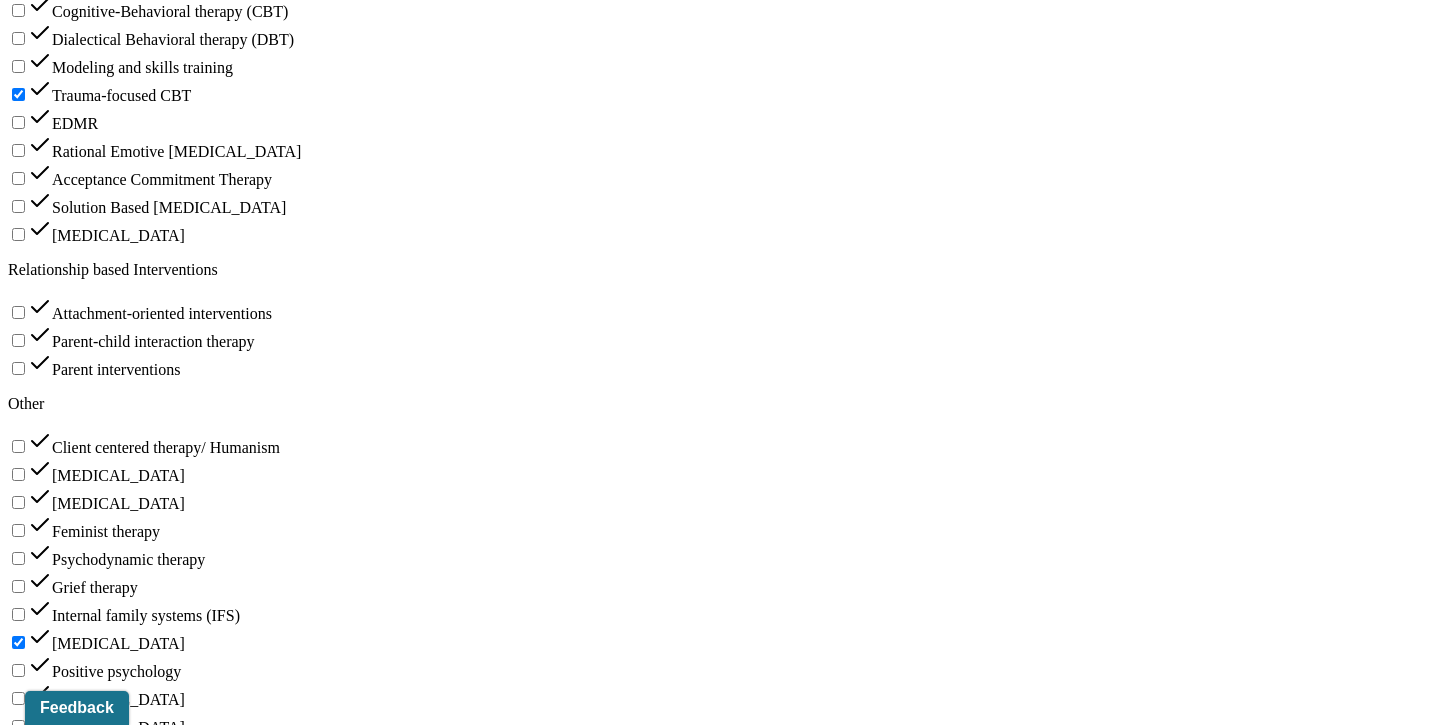 type on "Progress made as client reports increased self confidence and agency in enforcing boundaries and seeing positive payoff despite discomfort earlier" 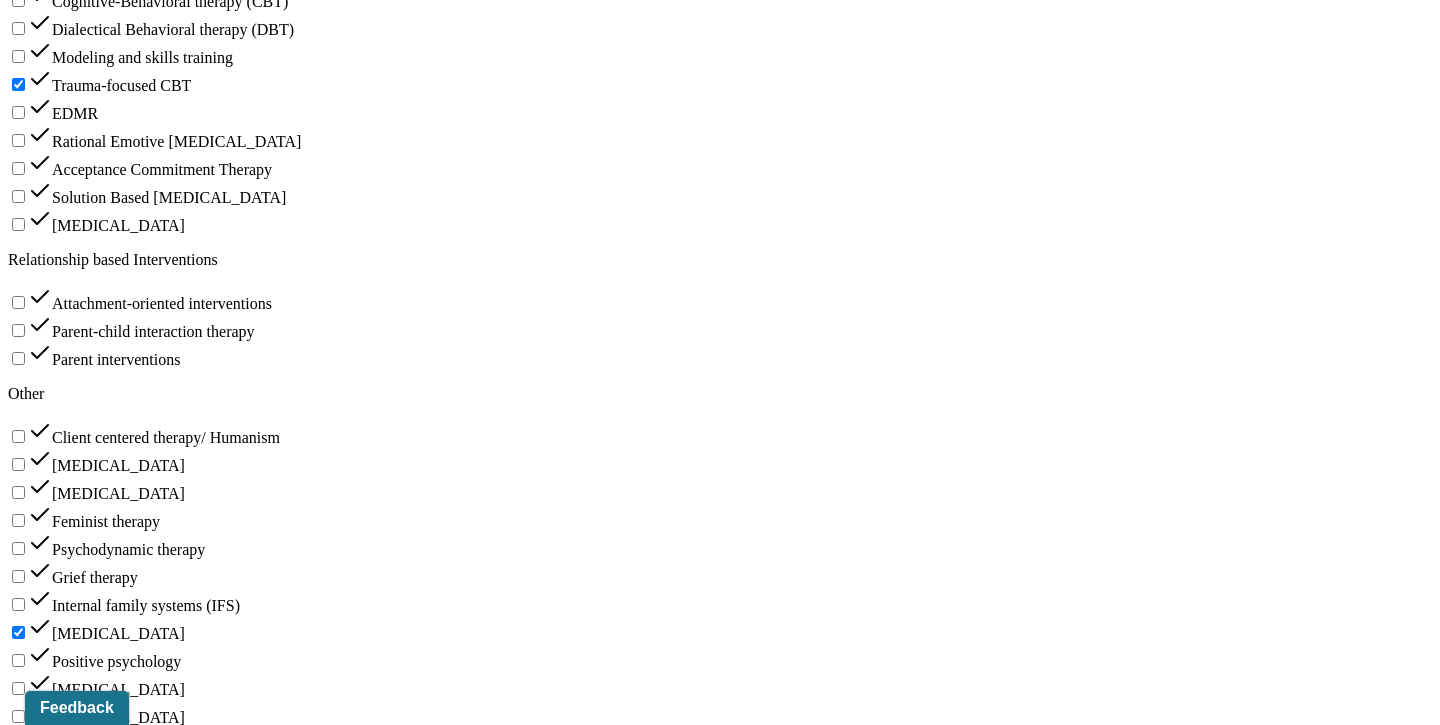 scroll, scrollTop: 2870, scrollLeft: 0, axis: vertical 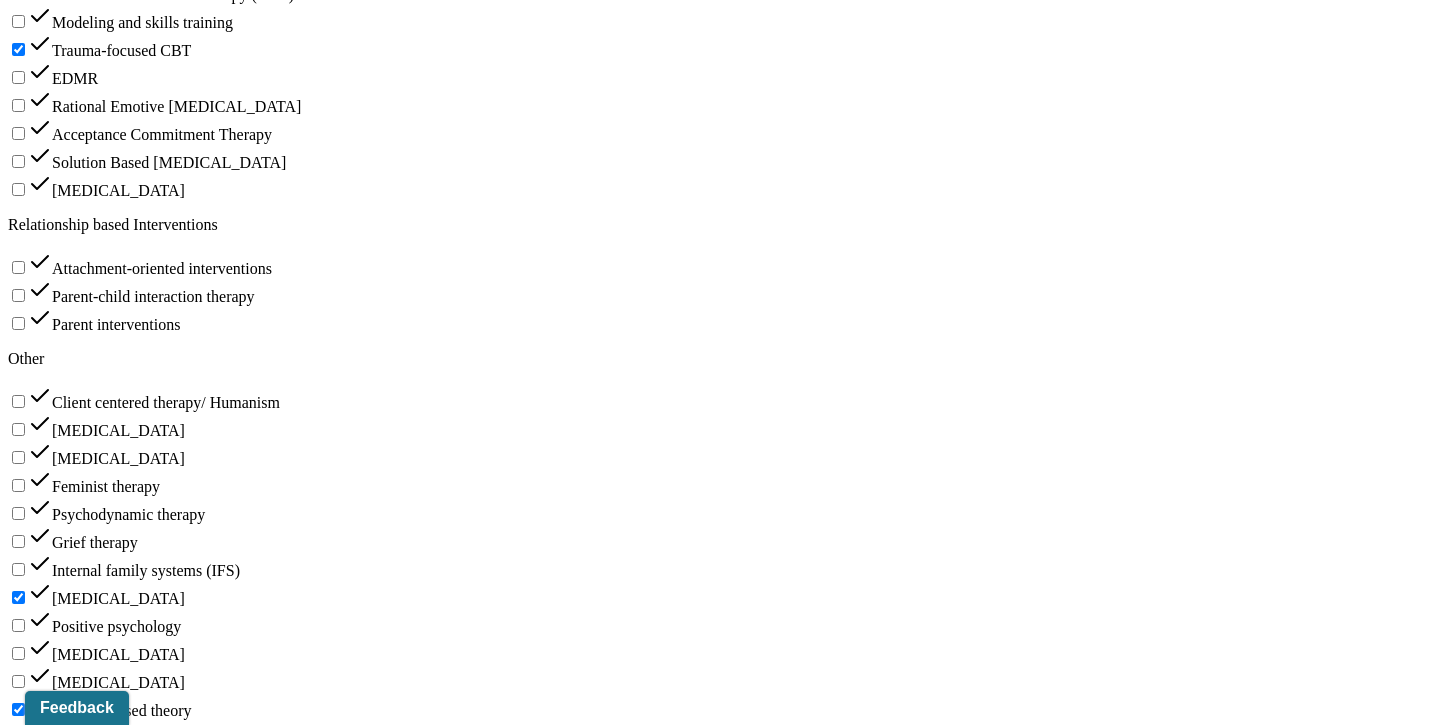 click on "Submit for review" at bounding box center [162, 2134] 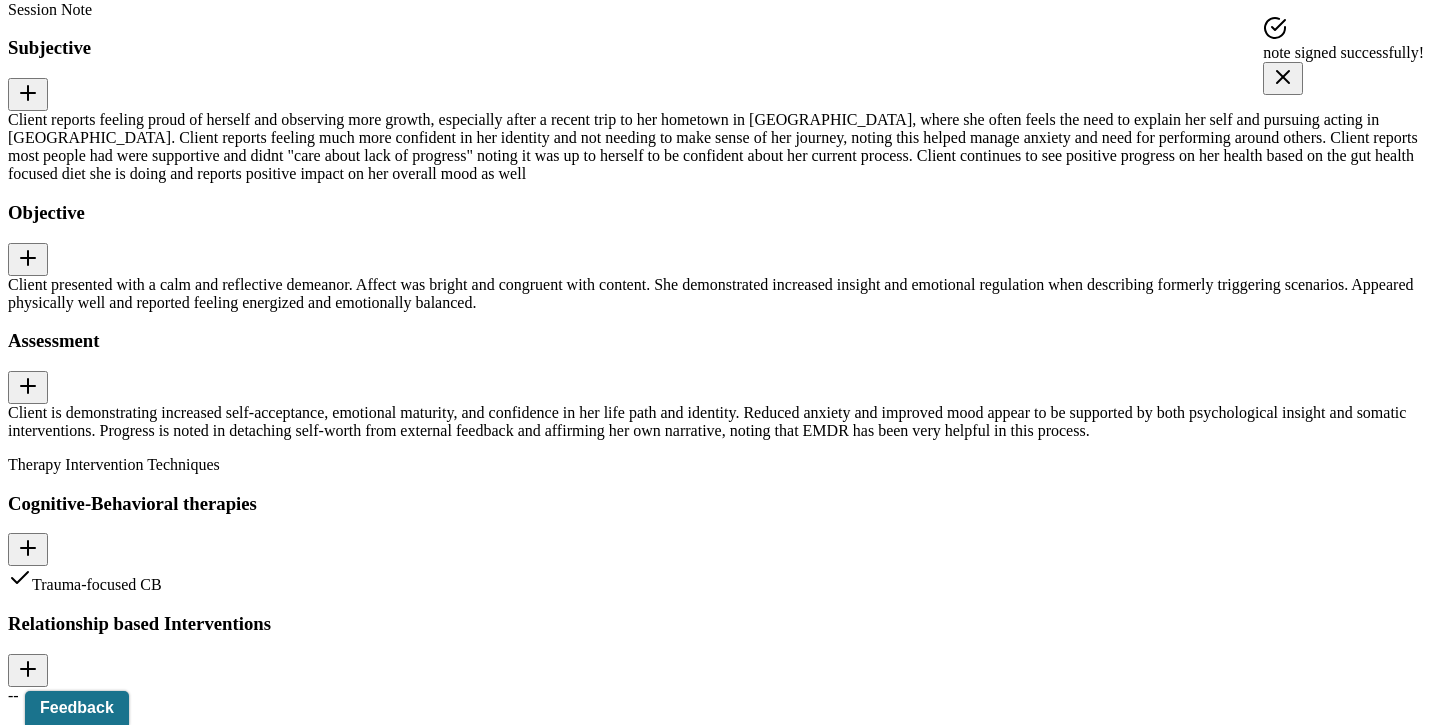 scroll, scrollTop: 2769, scrollLeft: 0, axis: vertical 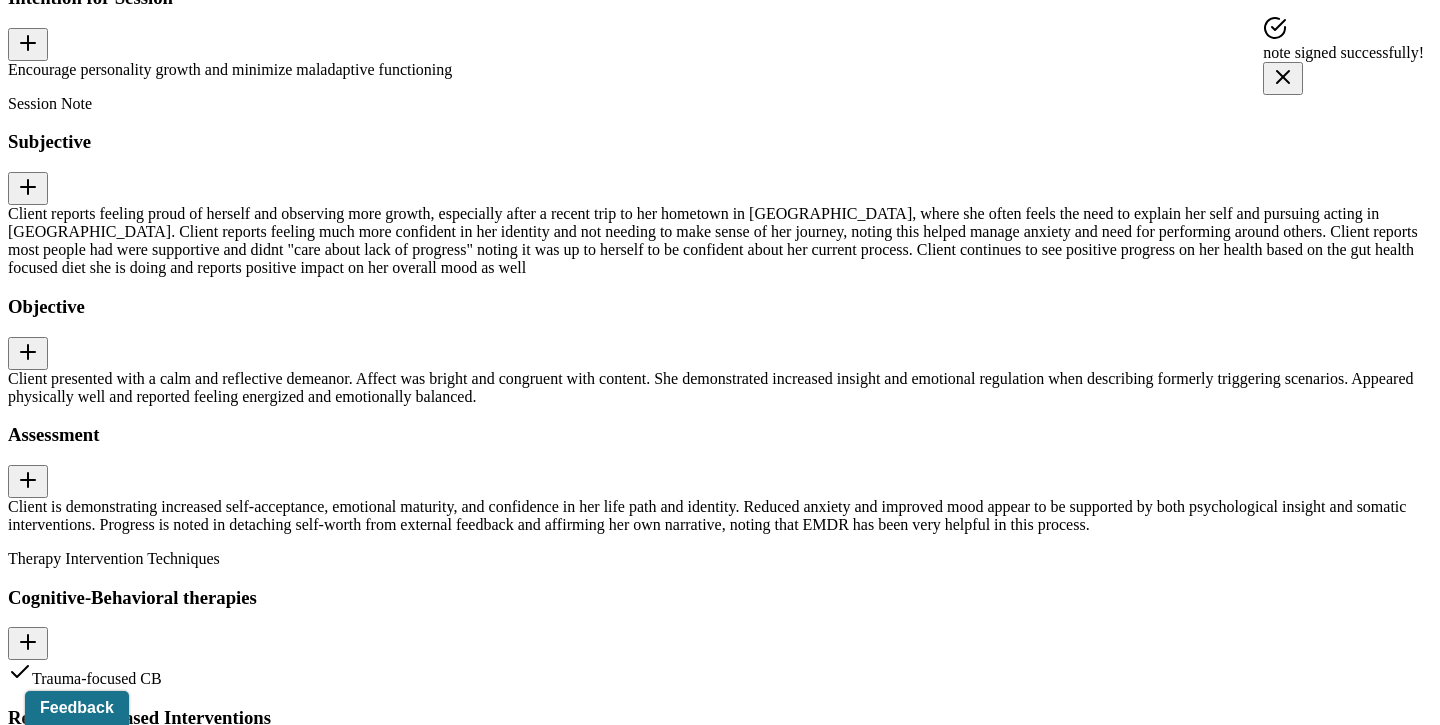 click on "Dashboard" at bounding box center [94, -2647] 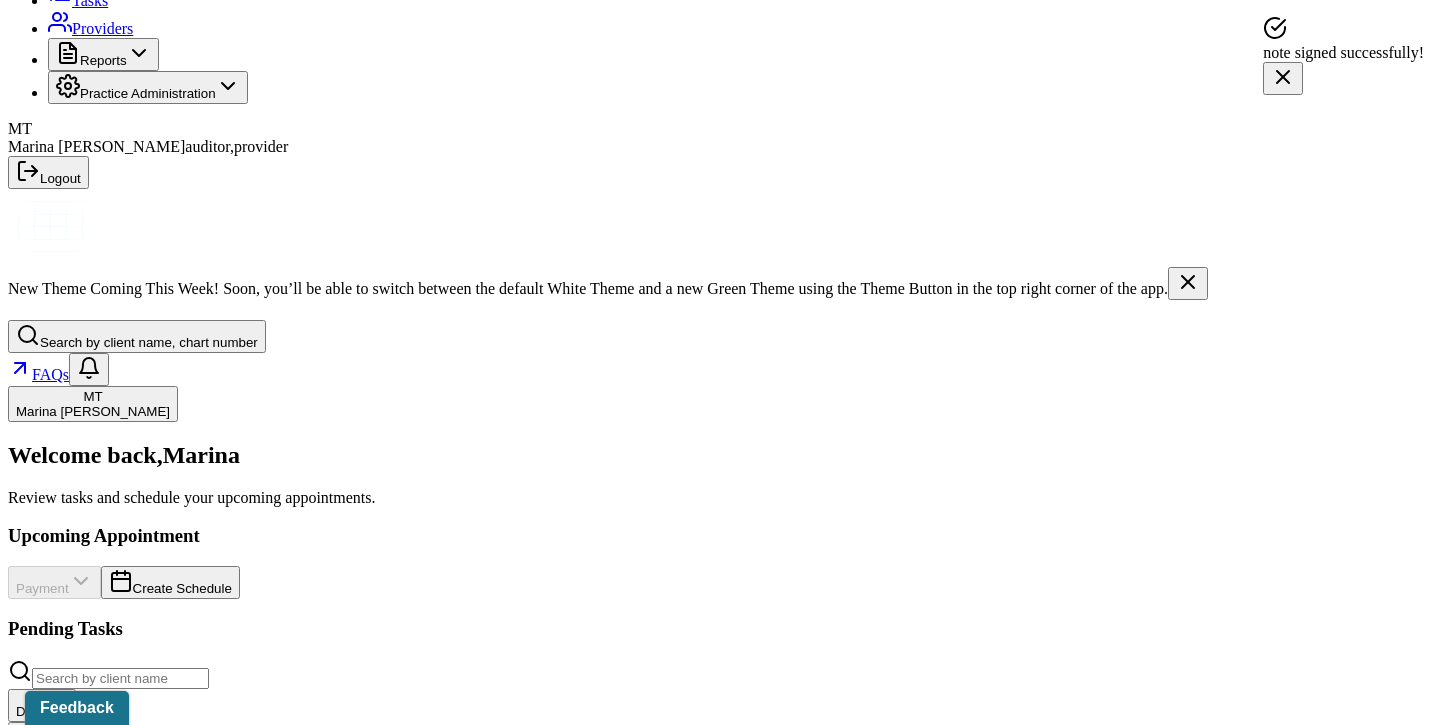 scroll, scrollTop: 440, scrollLeft: 0, axis: vertical 